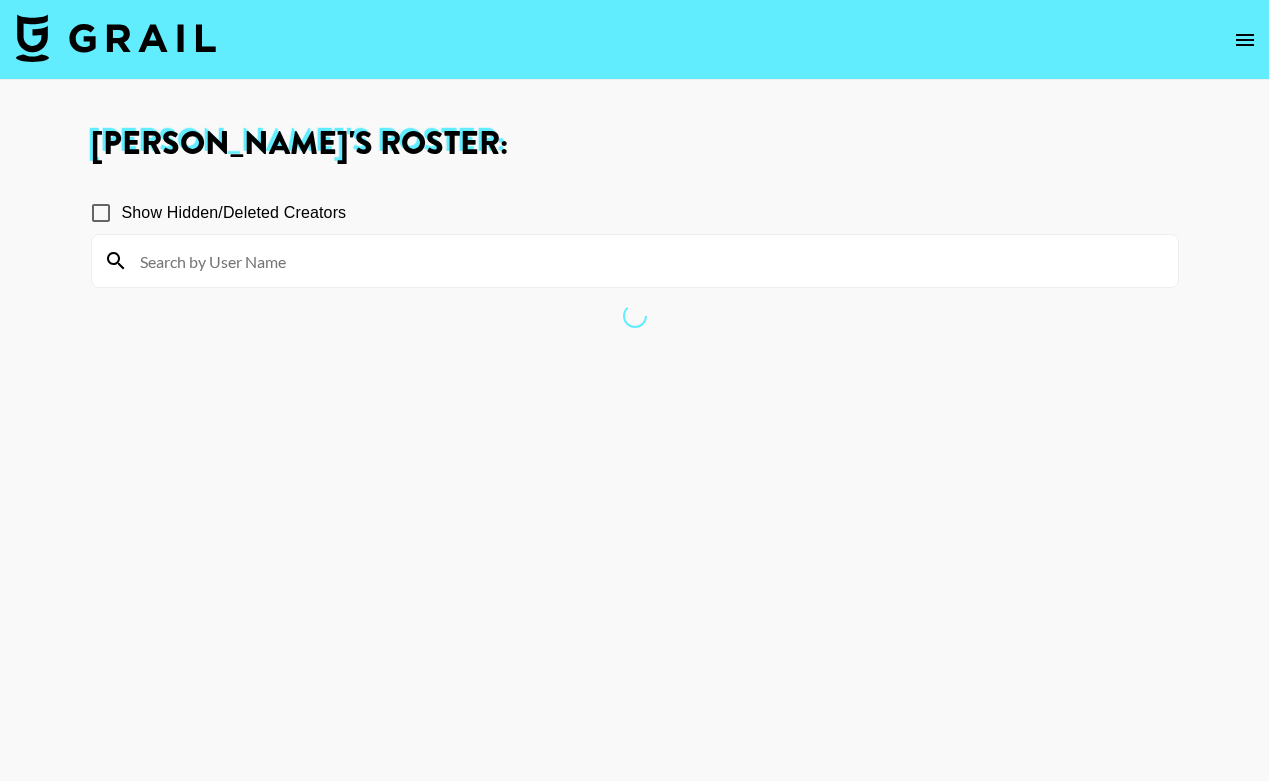 scroll, scrollTop: 0, scrollLeft: 0, axis: both 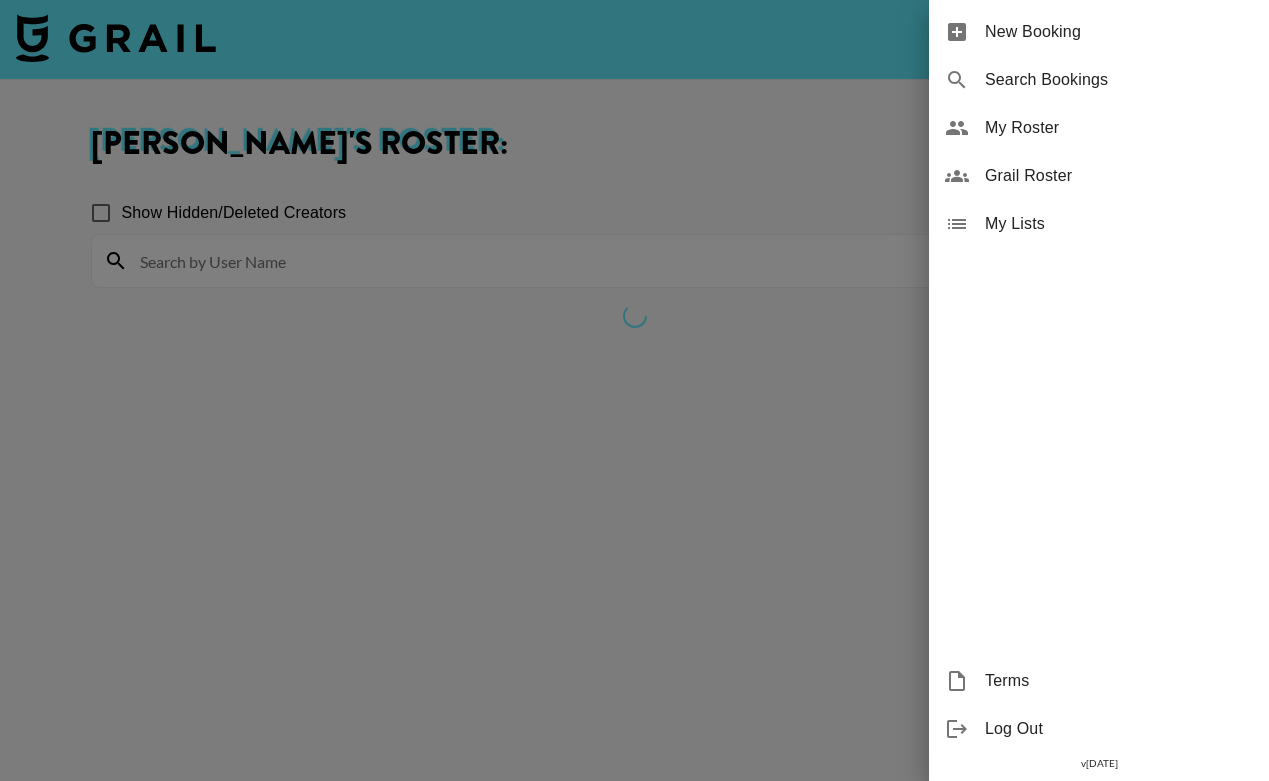 click on "New Booking" at bounding box center (1119, 32) 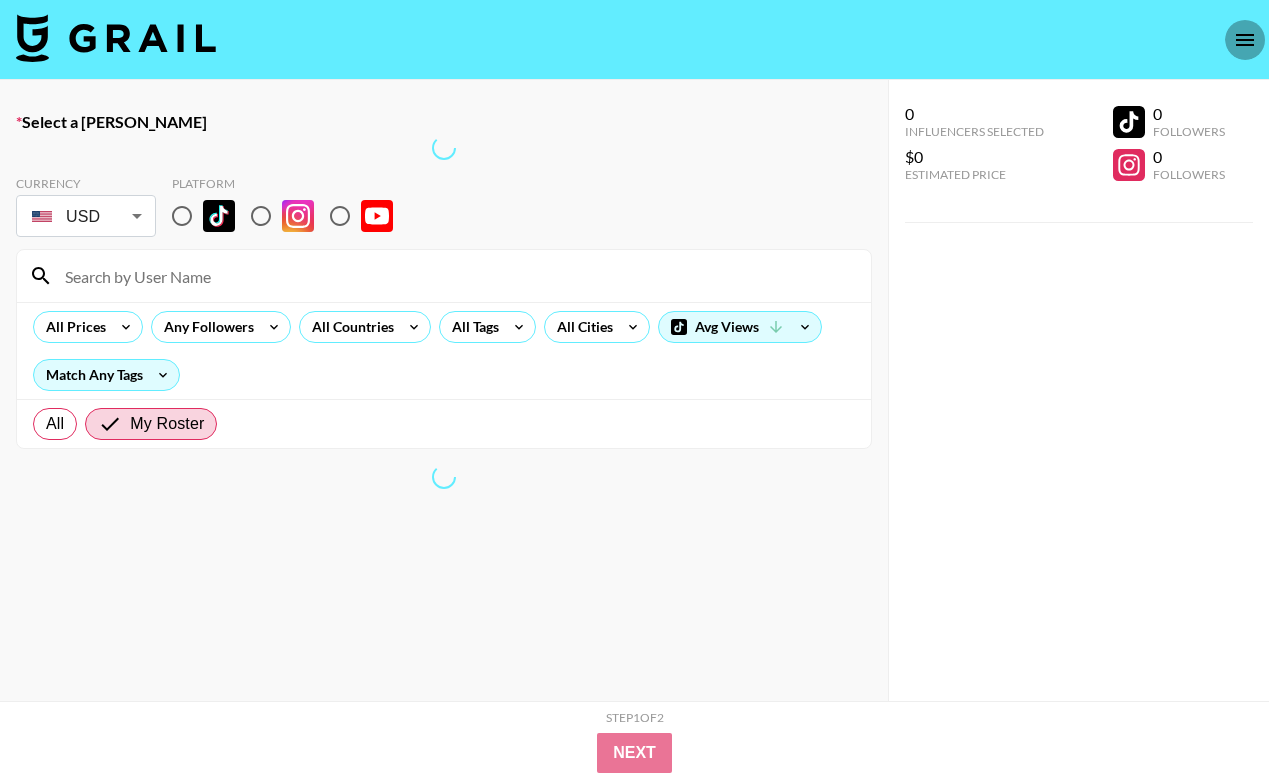 click 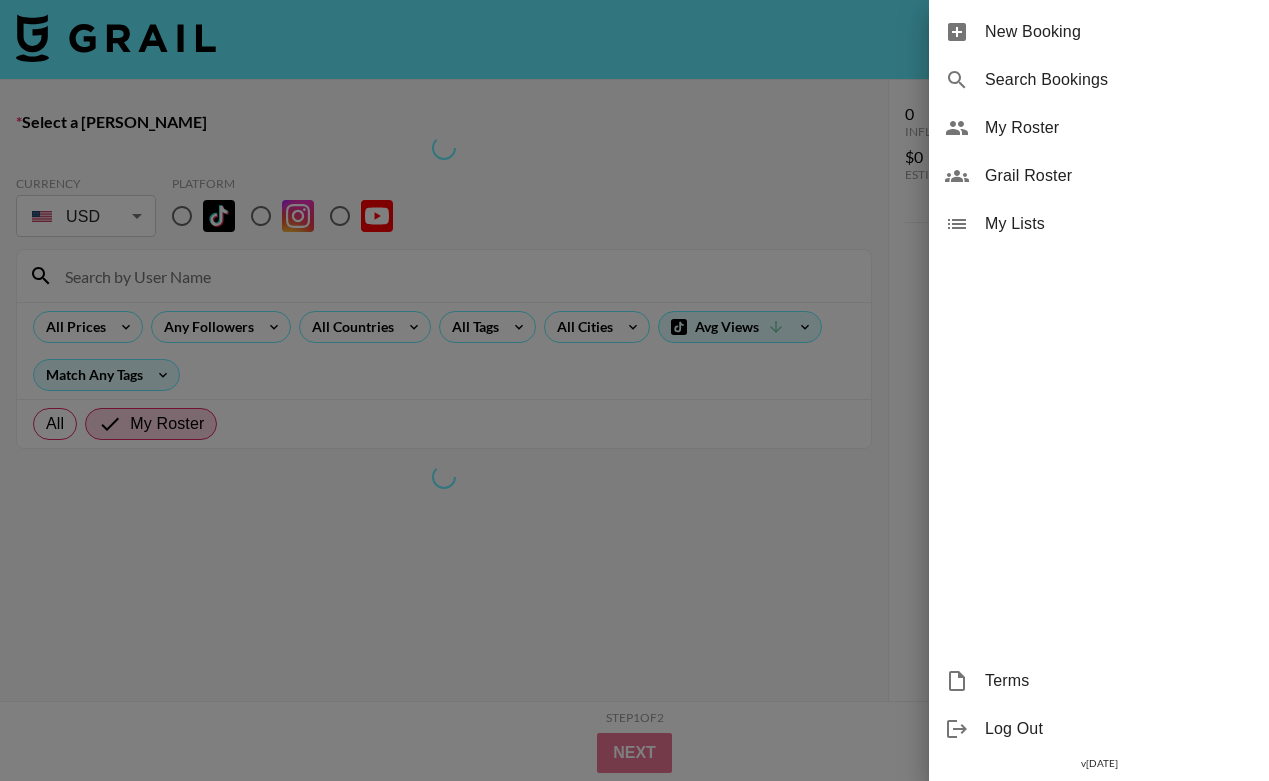 click on "My Roster" at bounding box center (1119, 128) 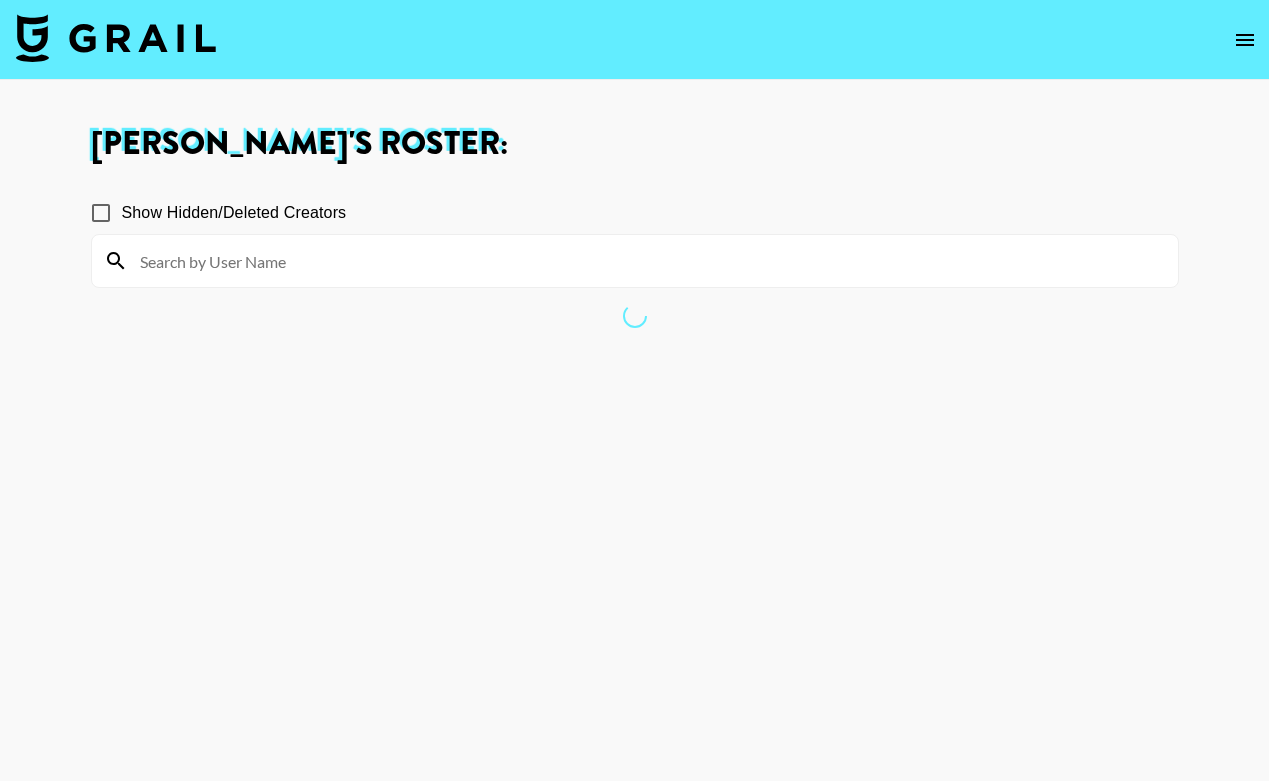 click at bounding box center (647, 261) 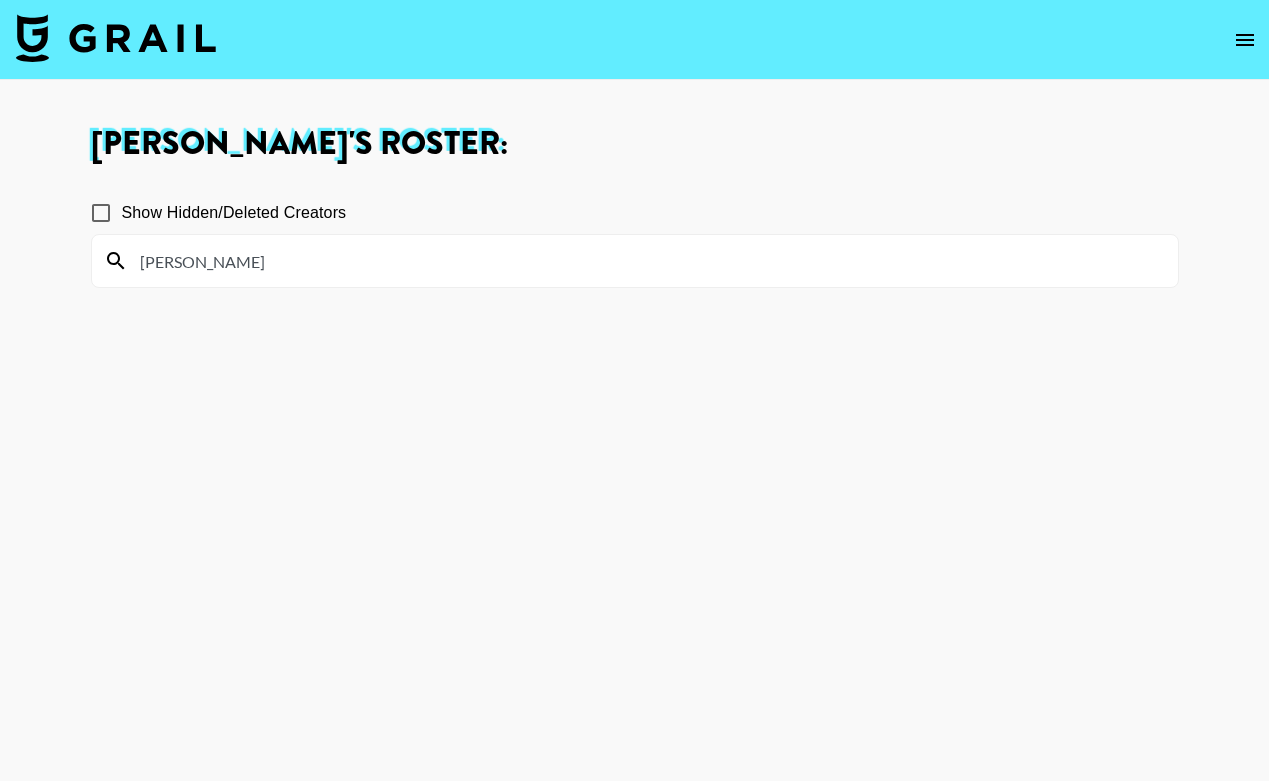 type on "Amelia" 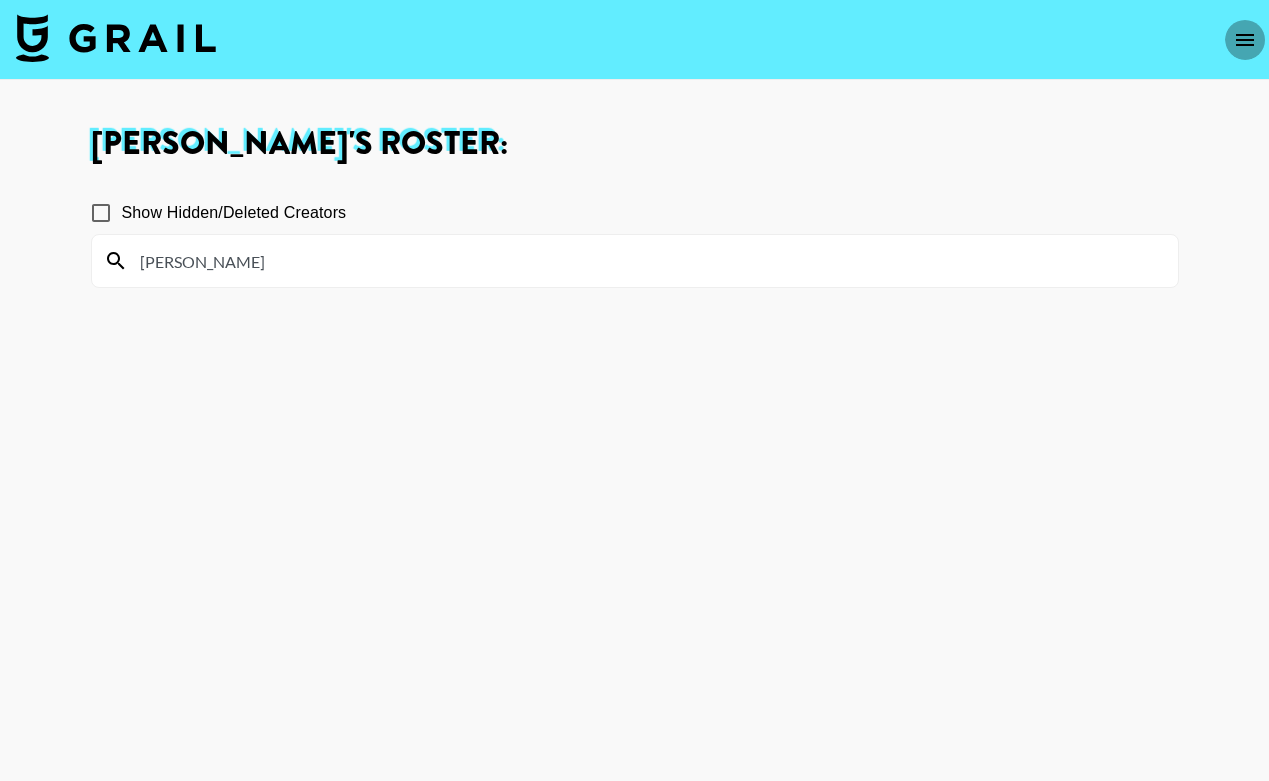 click 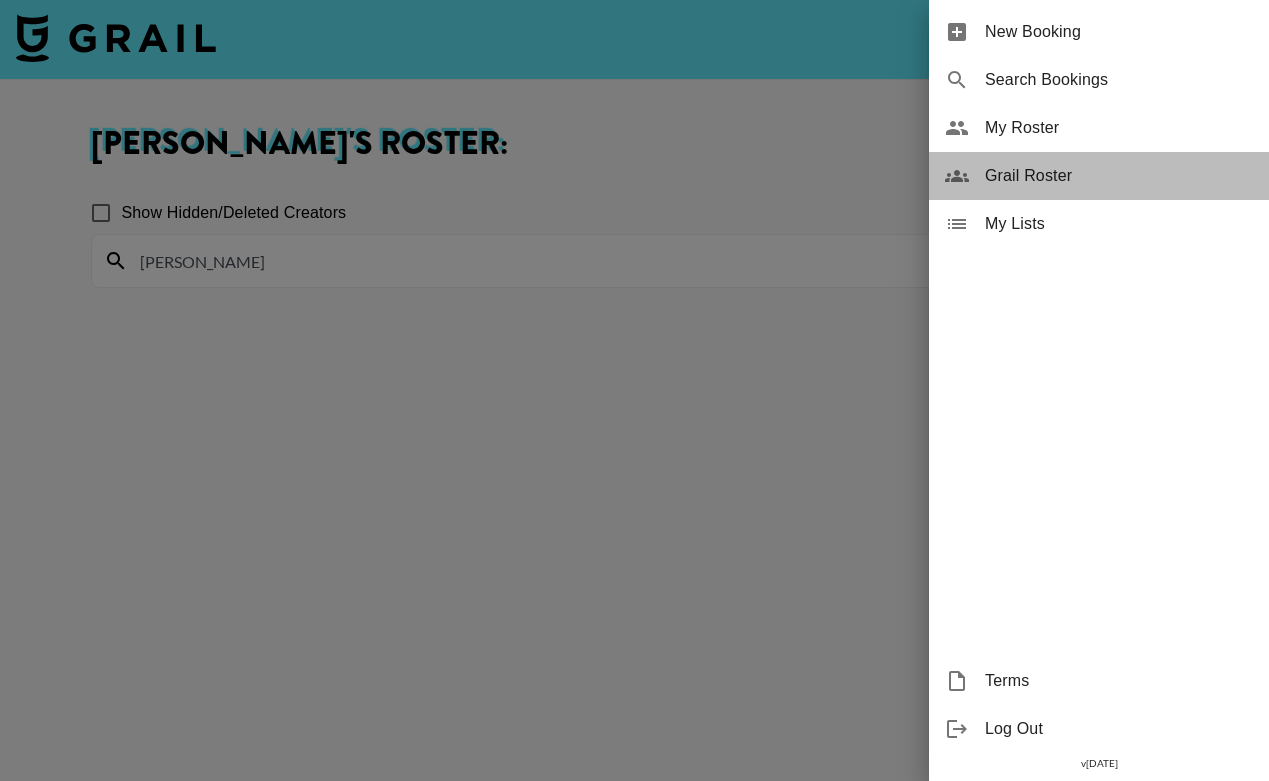 click on "Grail Roster" at bounding box center [1119, 176] 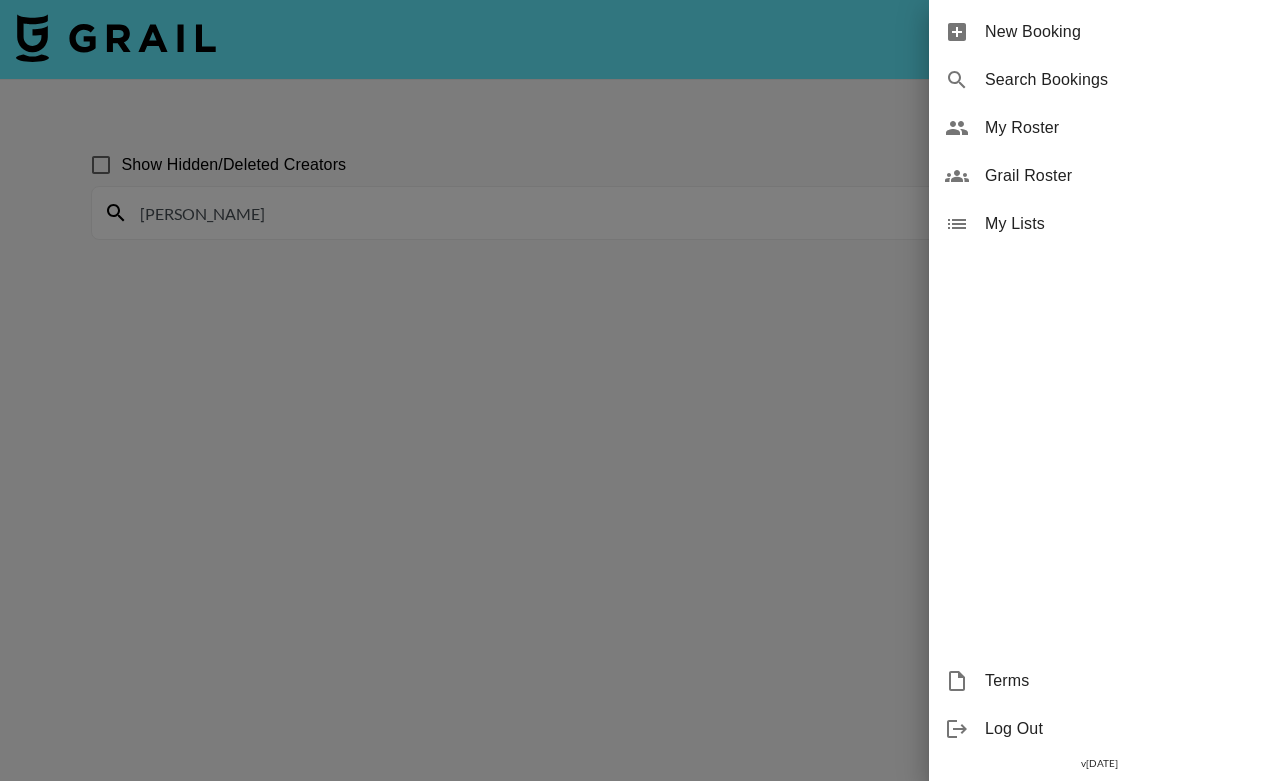 click at bounding box center [634, 390] 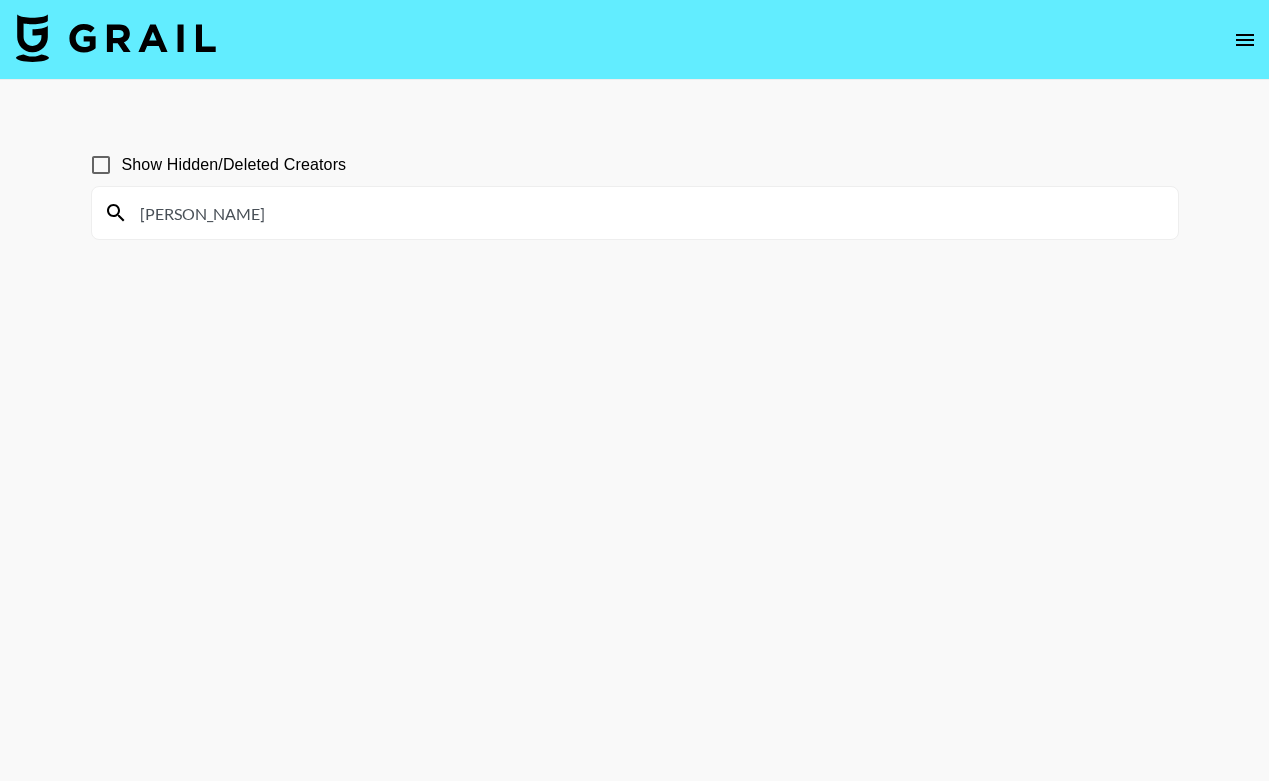 drag, startPoint x: 218, startPoint y: 221, endPoint x: -53, endPoint y: 221, distance: 271 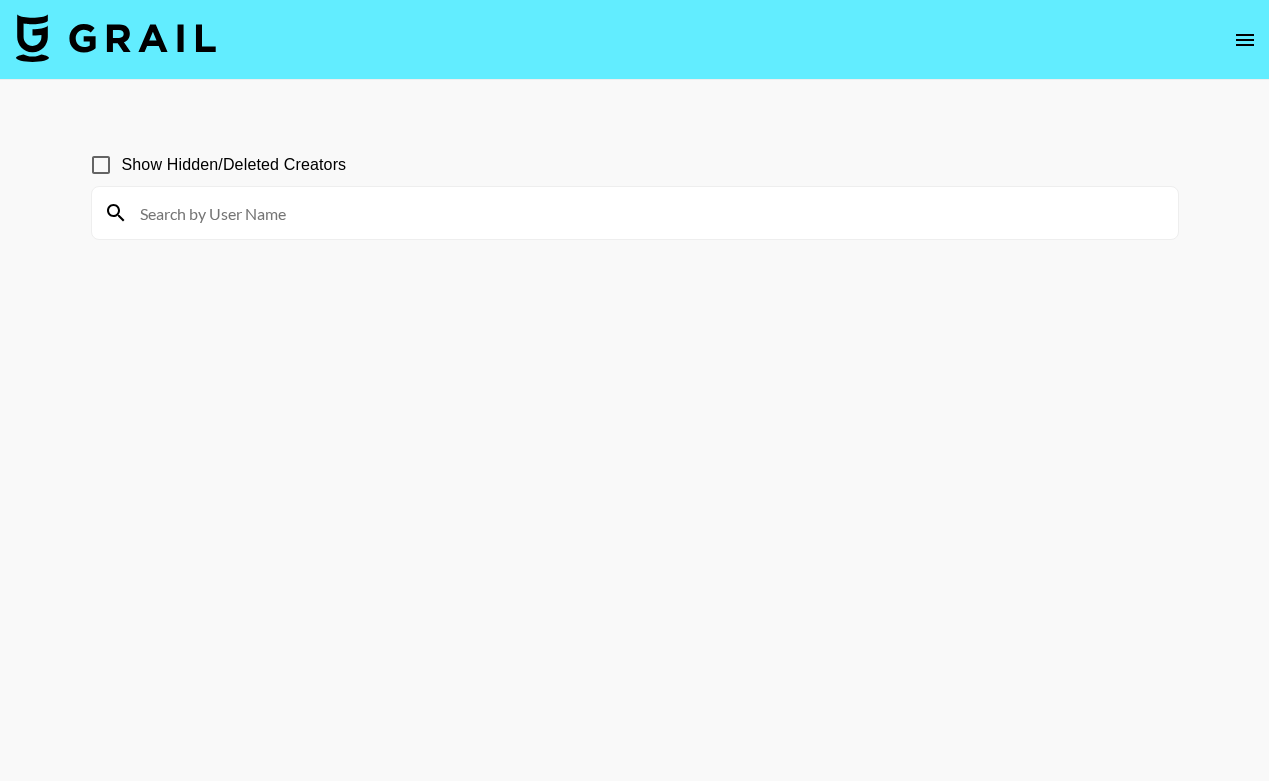 type 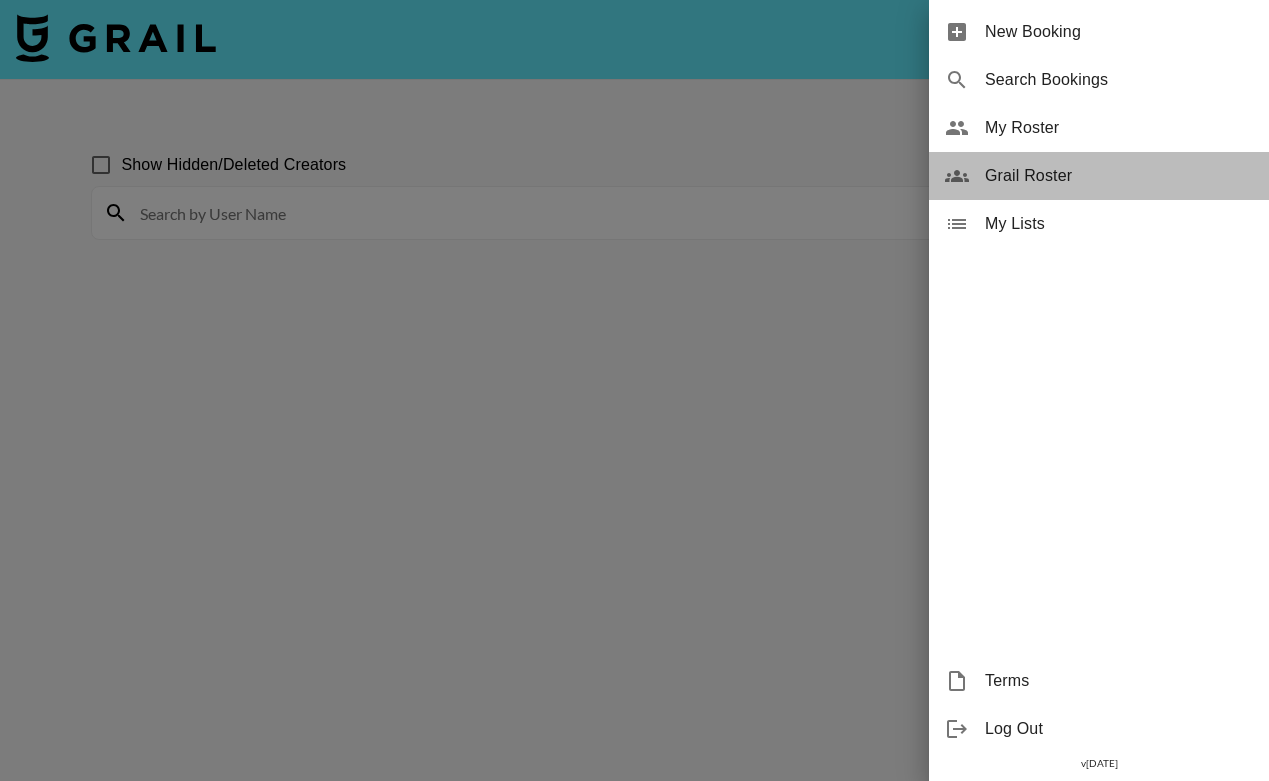 click on "Grail Roster" at bounding box center (1119, 176) 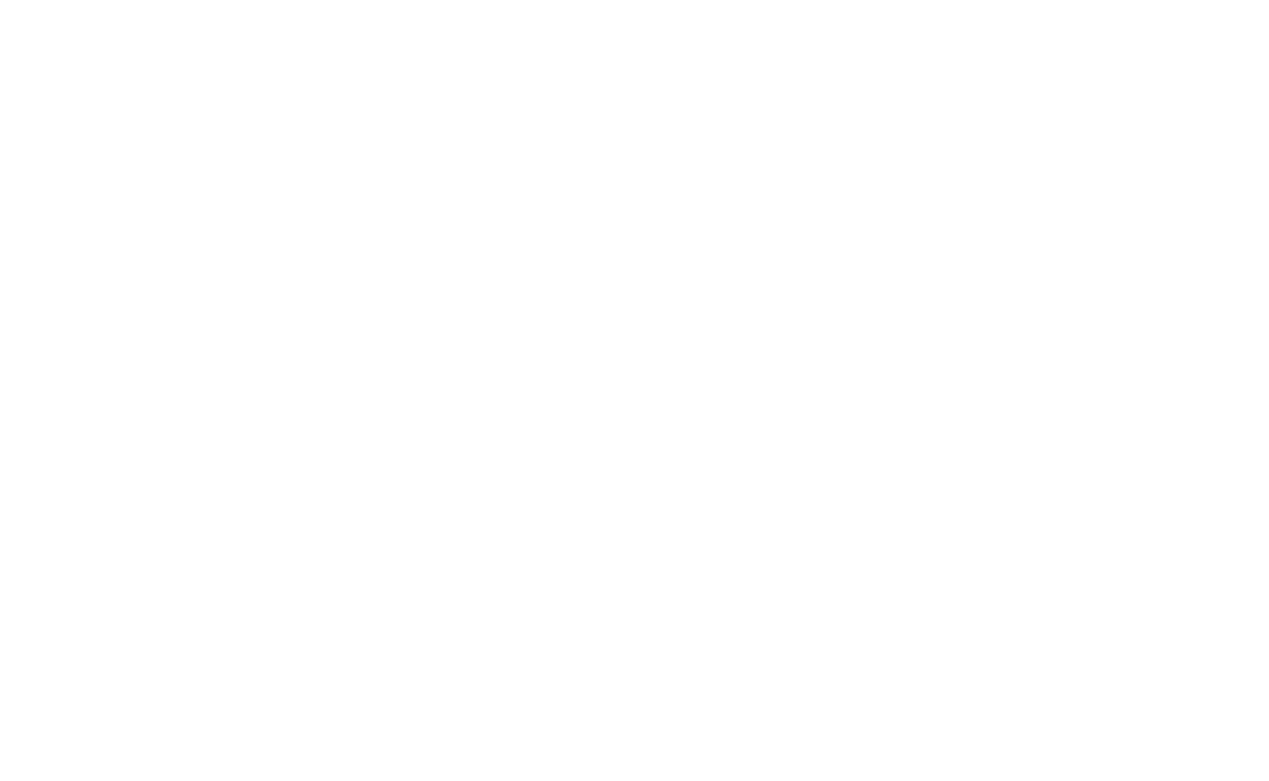 scroll, scrollTop: 0, scrollLeft: 0, axis: both 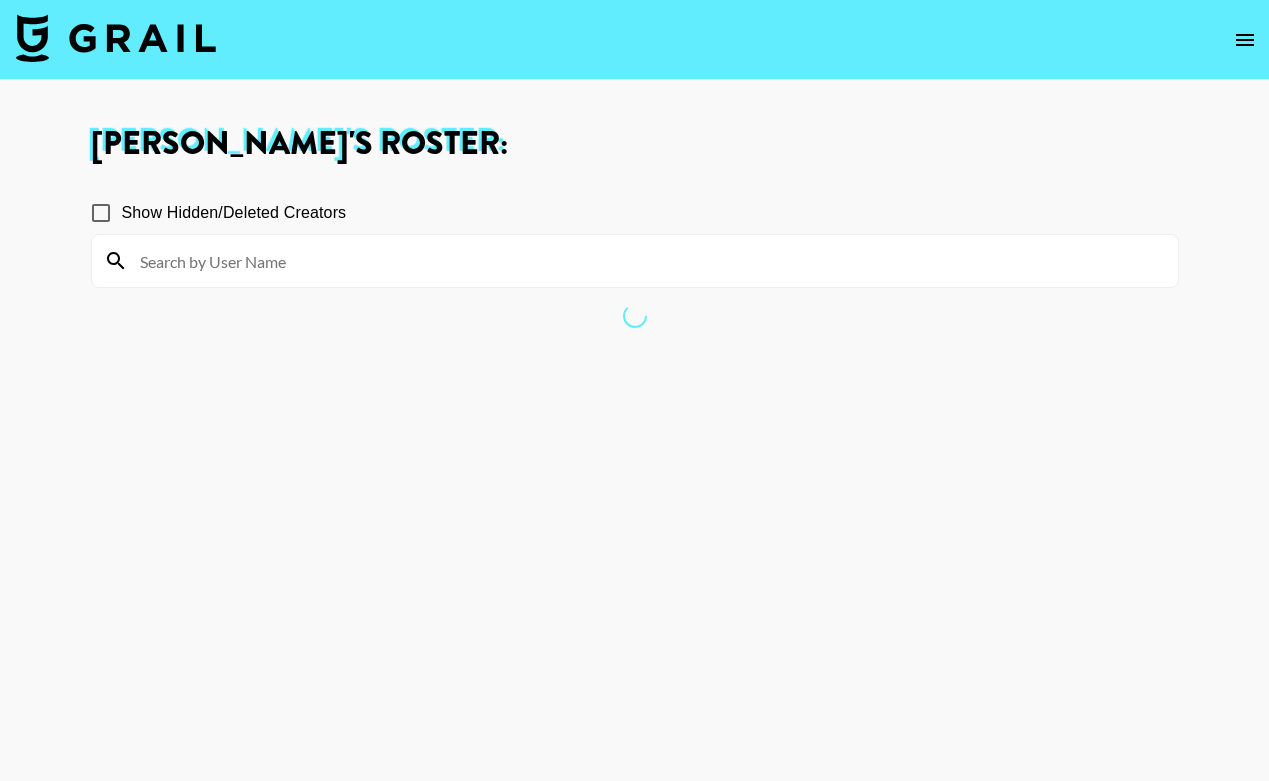 click at bounding box center [116, 38] 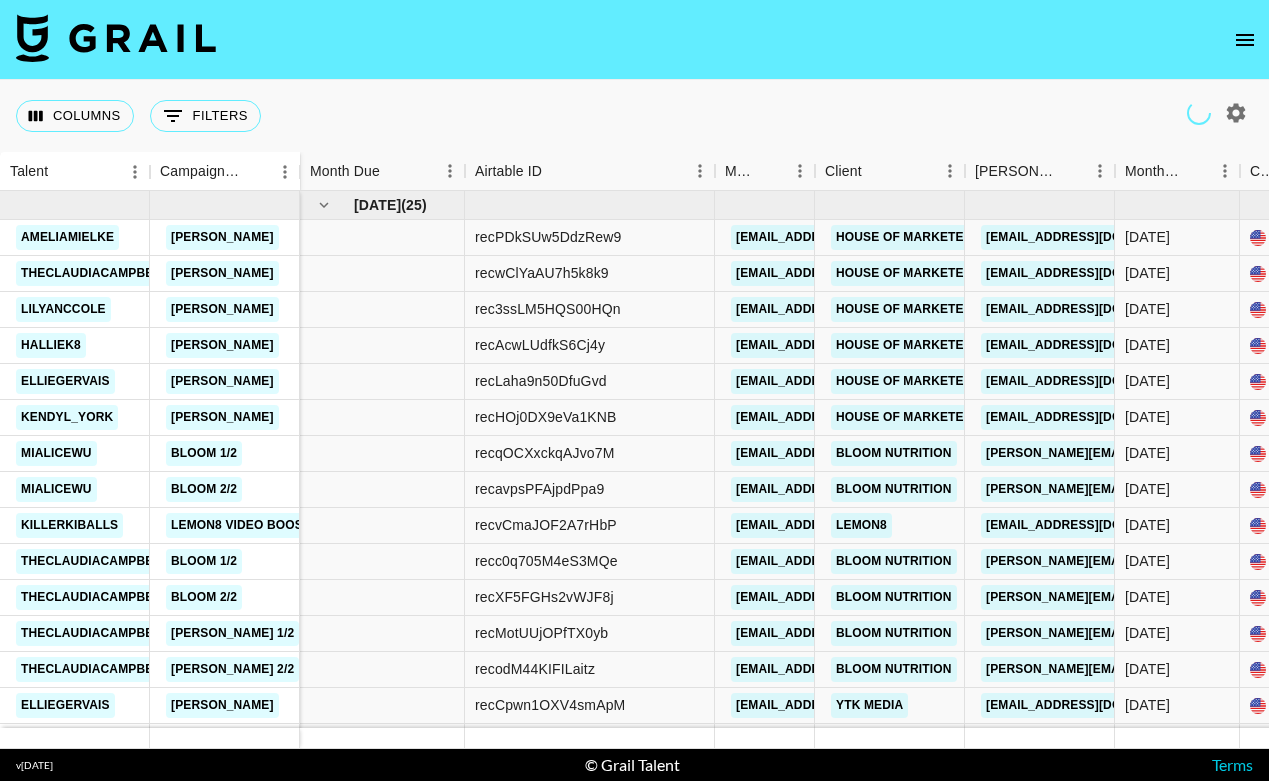 click 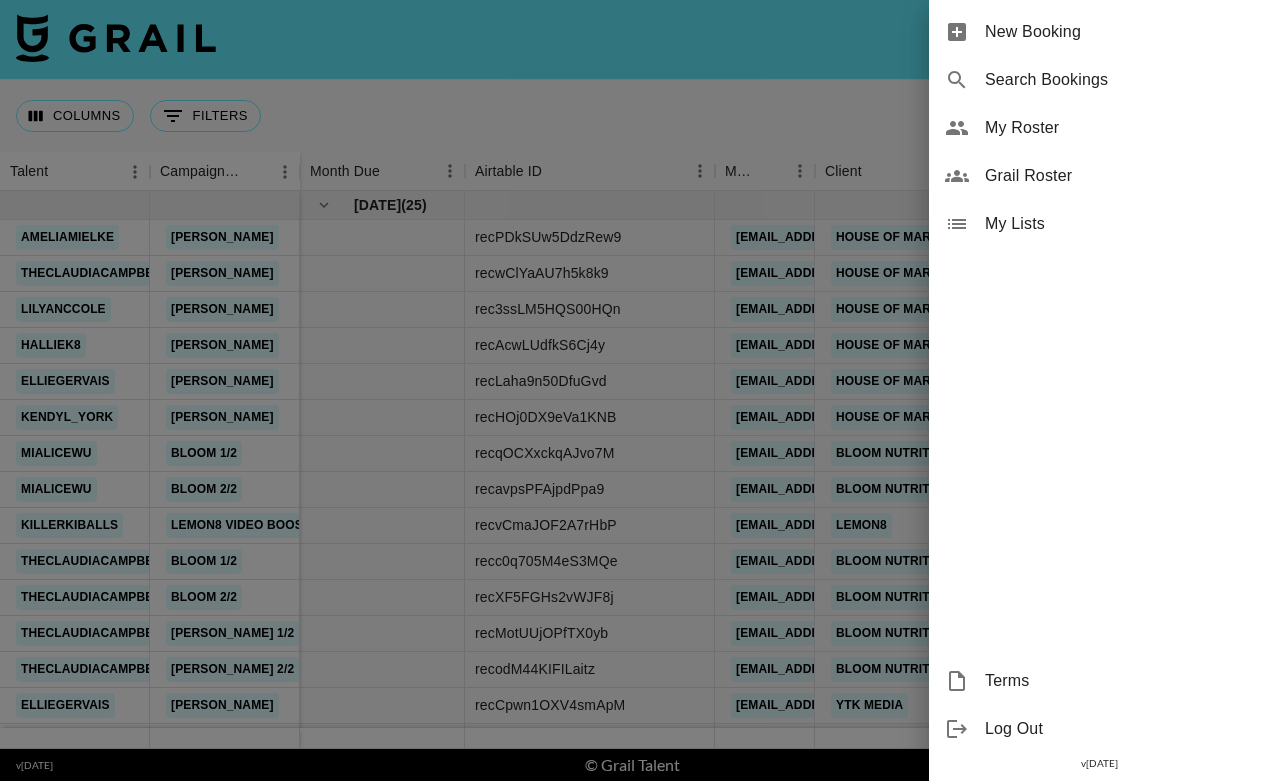 click on "My Roster" at bounding box center (1119, 128) 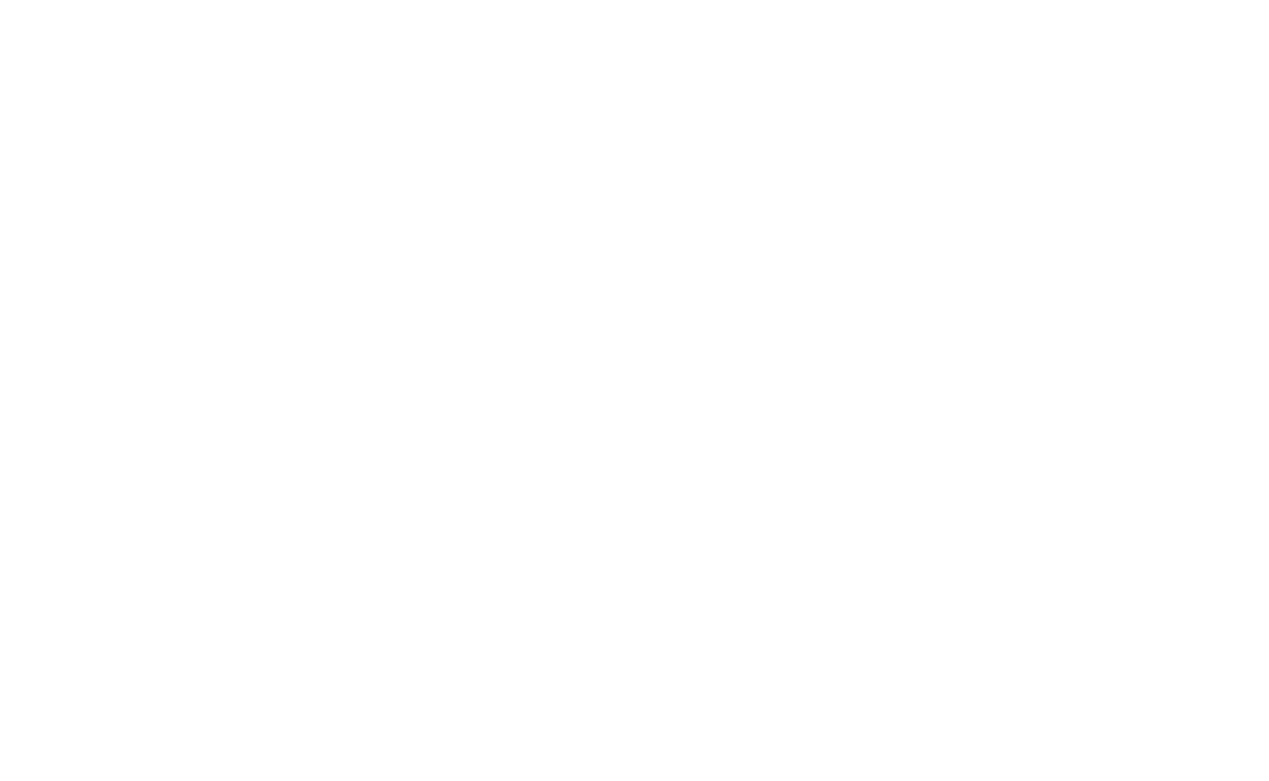 scroll, scrollTop: 0, scrollLeft: 0, axis: both 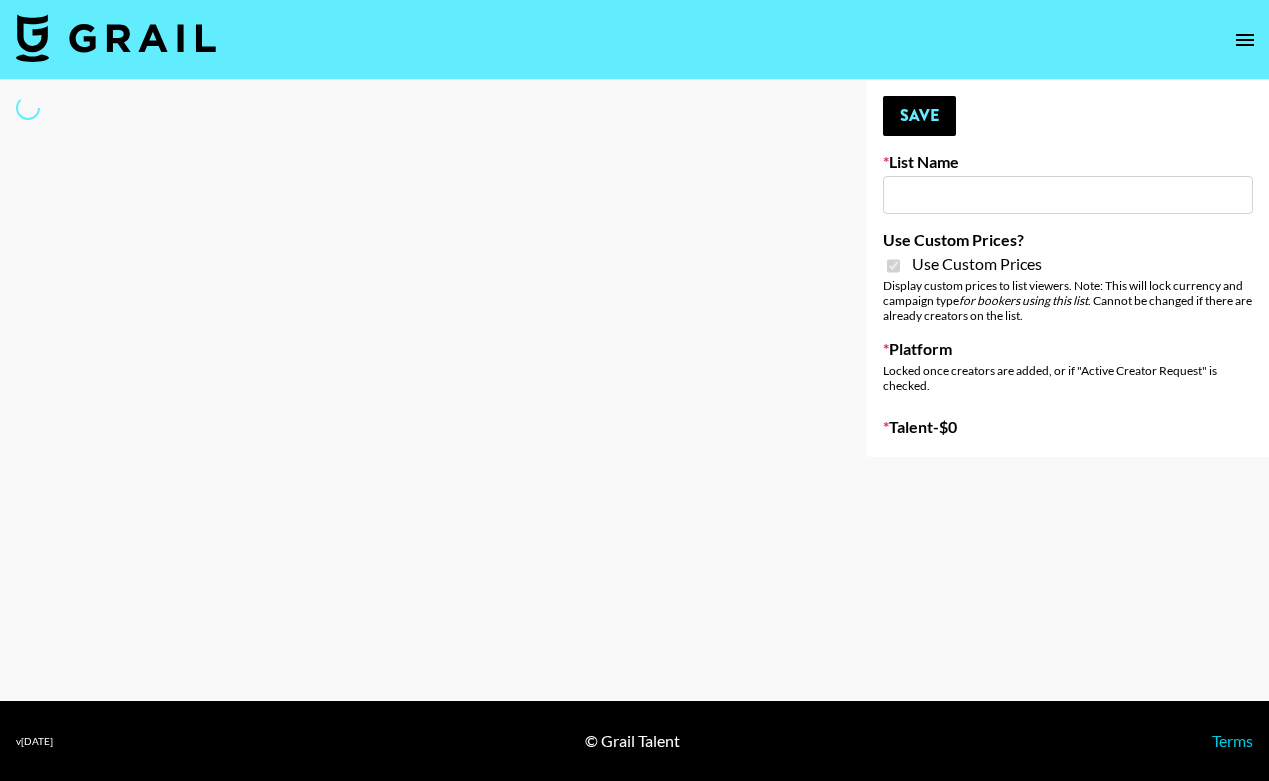type on "Content Labs' Lemon8 Brand Campaign" 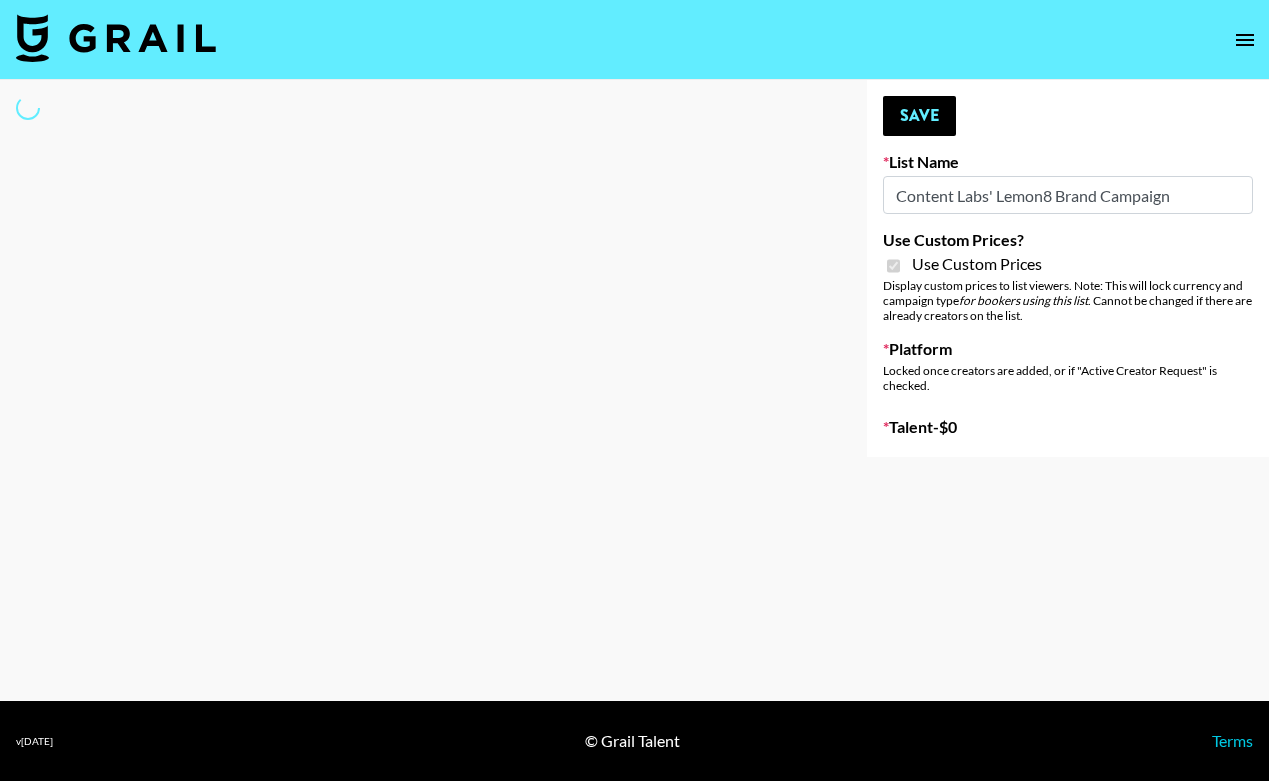 select on "Brand" 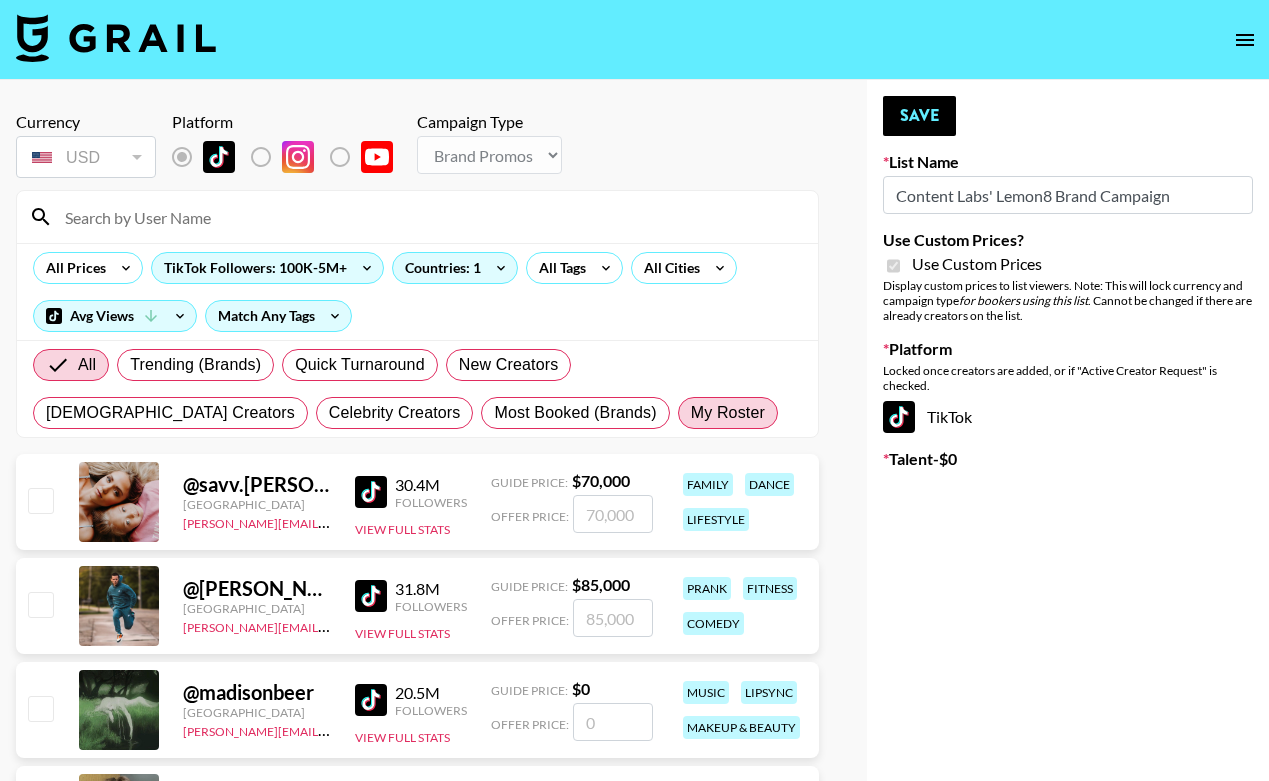 click on "My Roster" at bounding box center (728, 413) 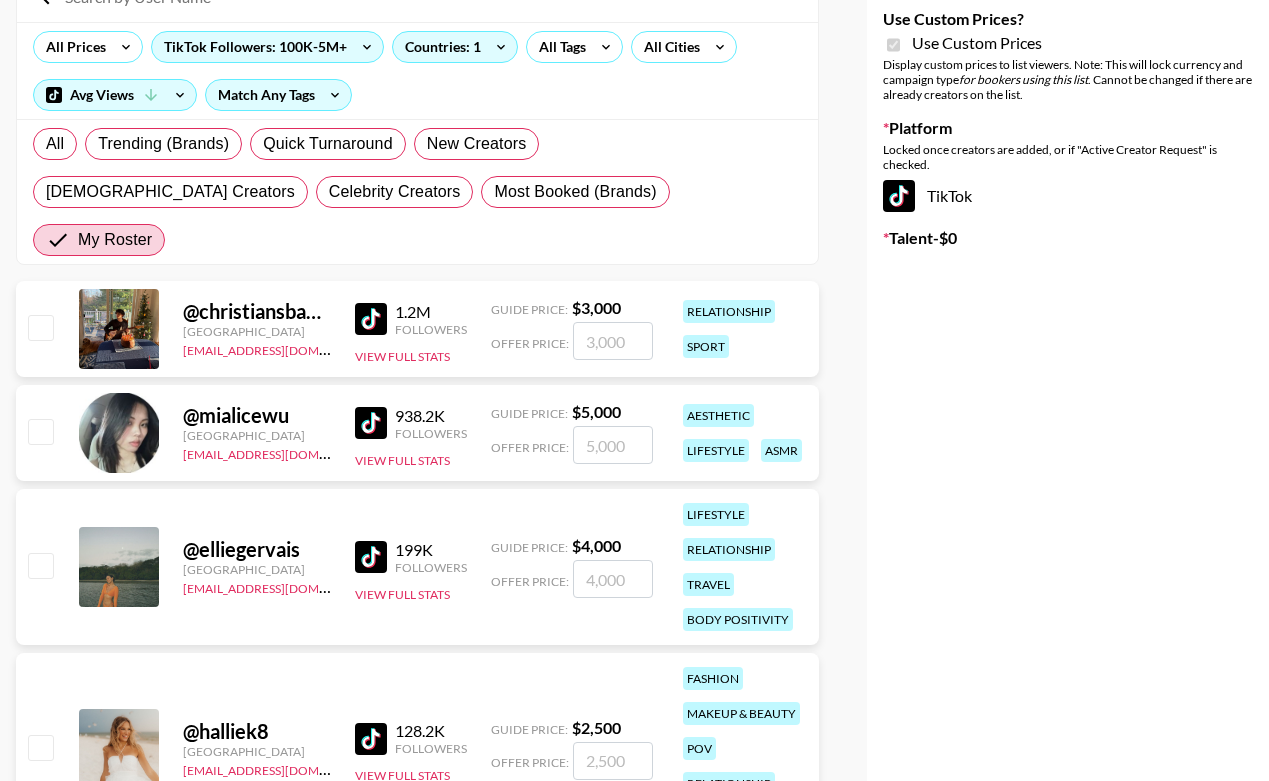 scroll, scrollTop: 223, scrollLeft: 0, axis: vertical 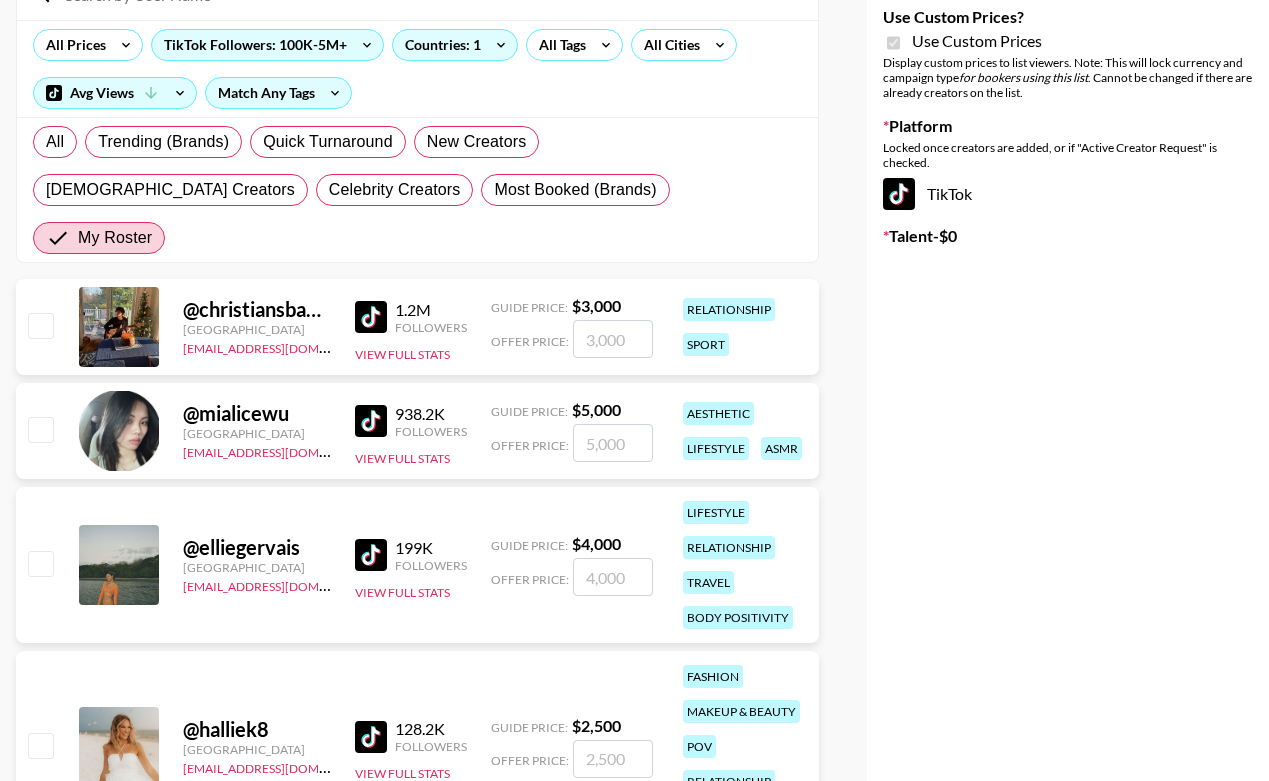 click at bounding box center (40, 325) 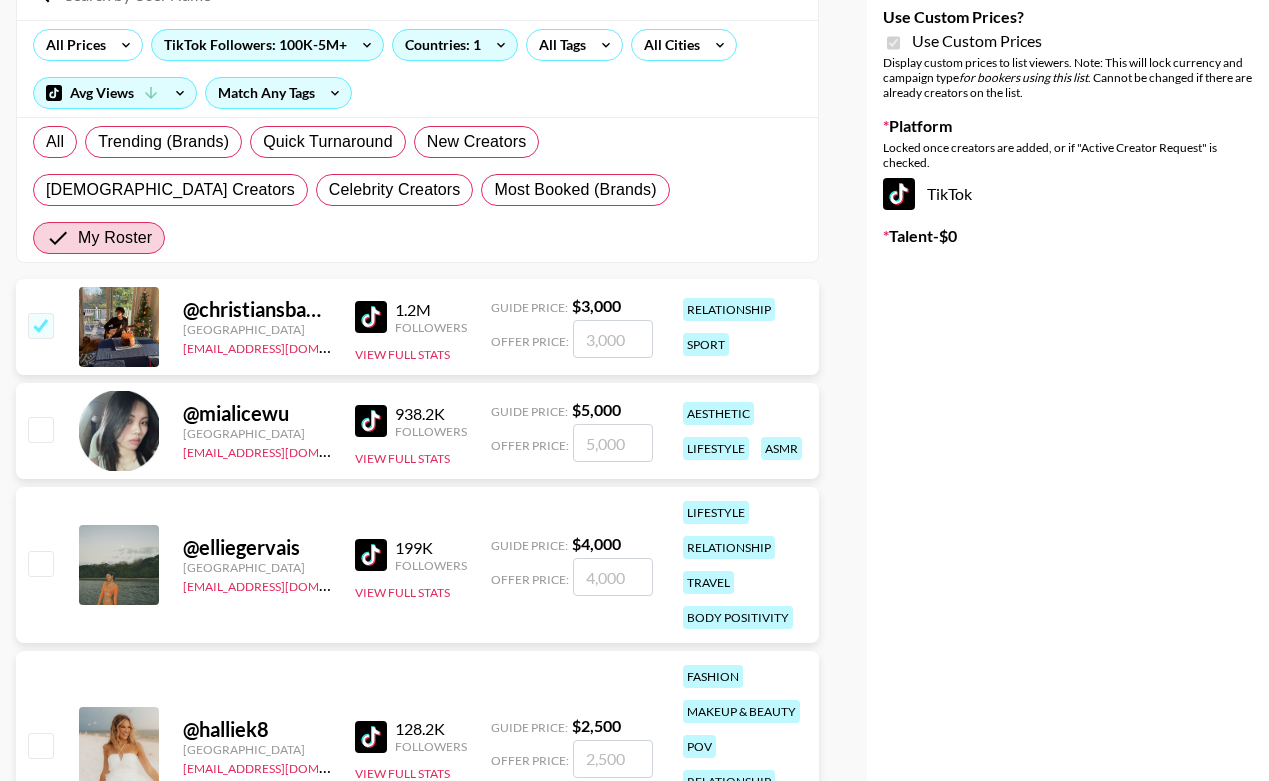 checkbox on "true" 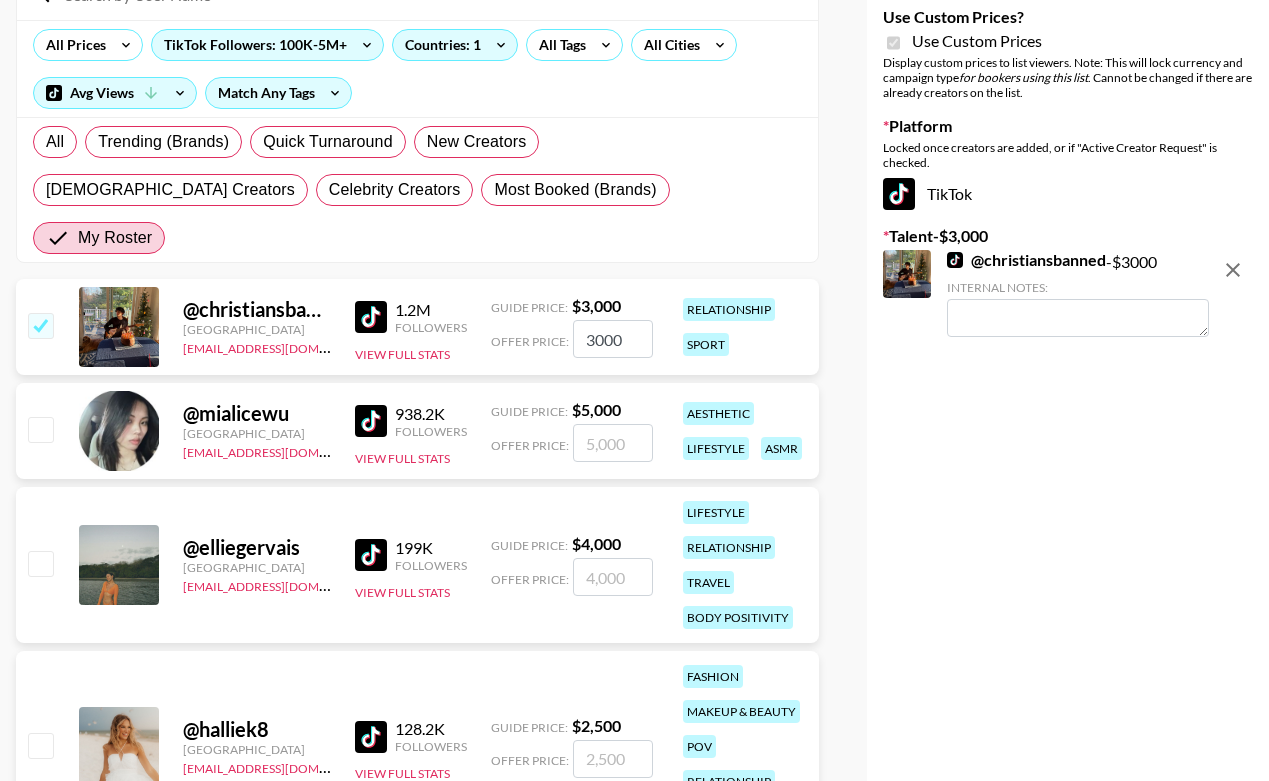 click at bounding box center (40, 429) 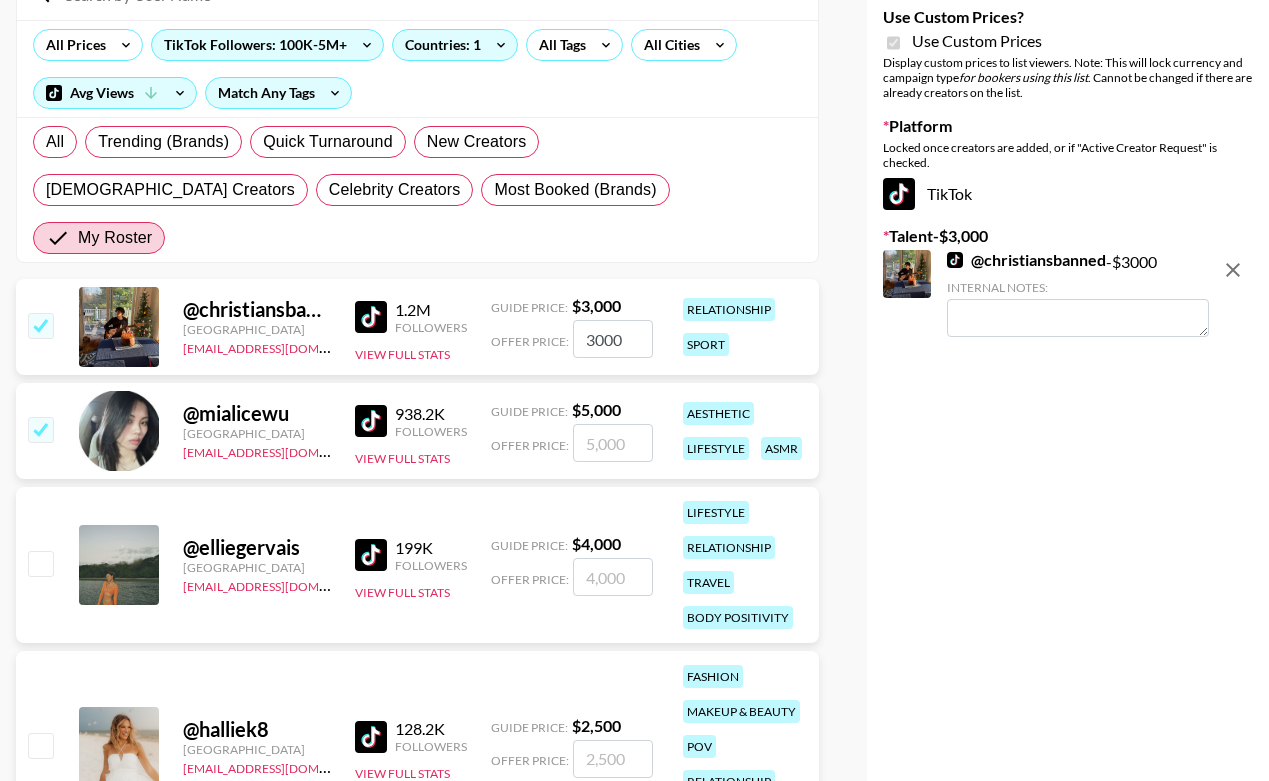 checkbox on "true" 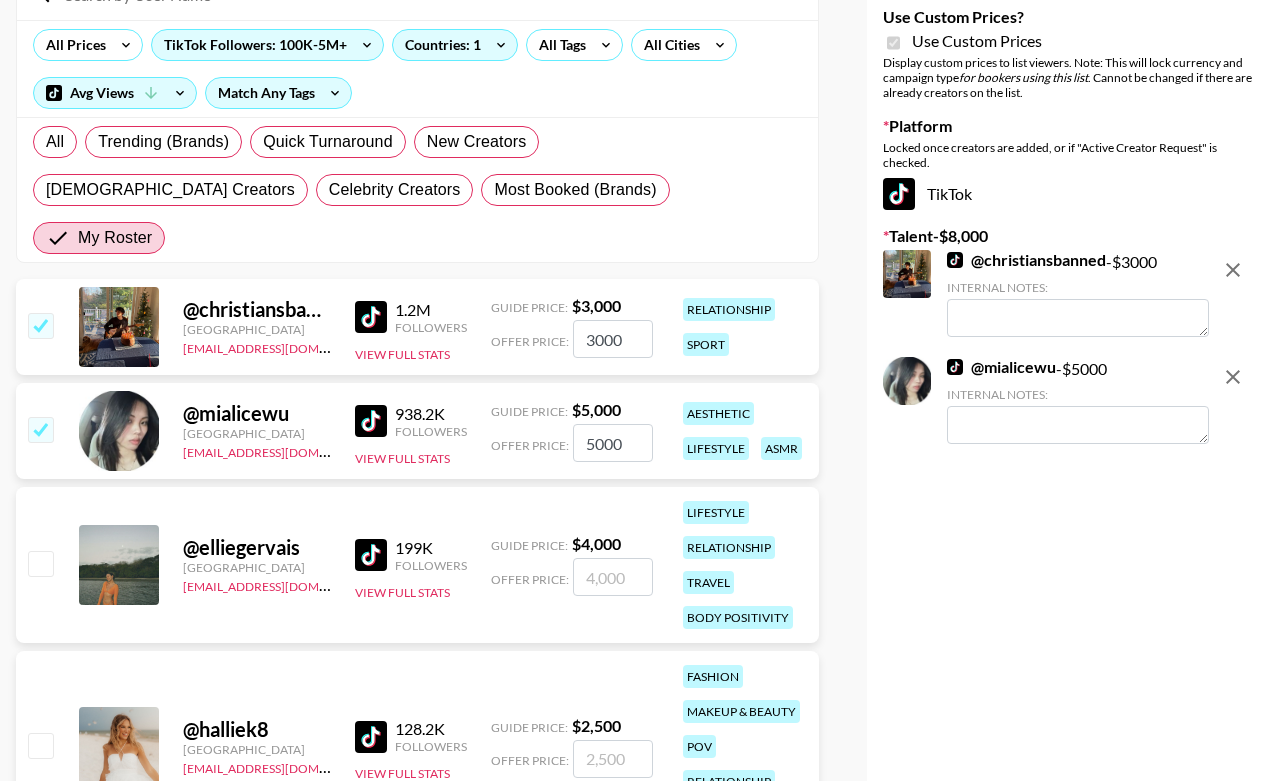 click at bounding box center (40, 429) 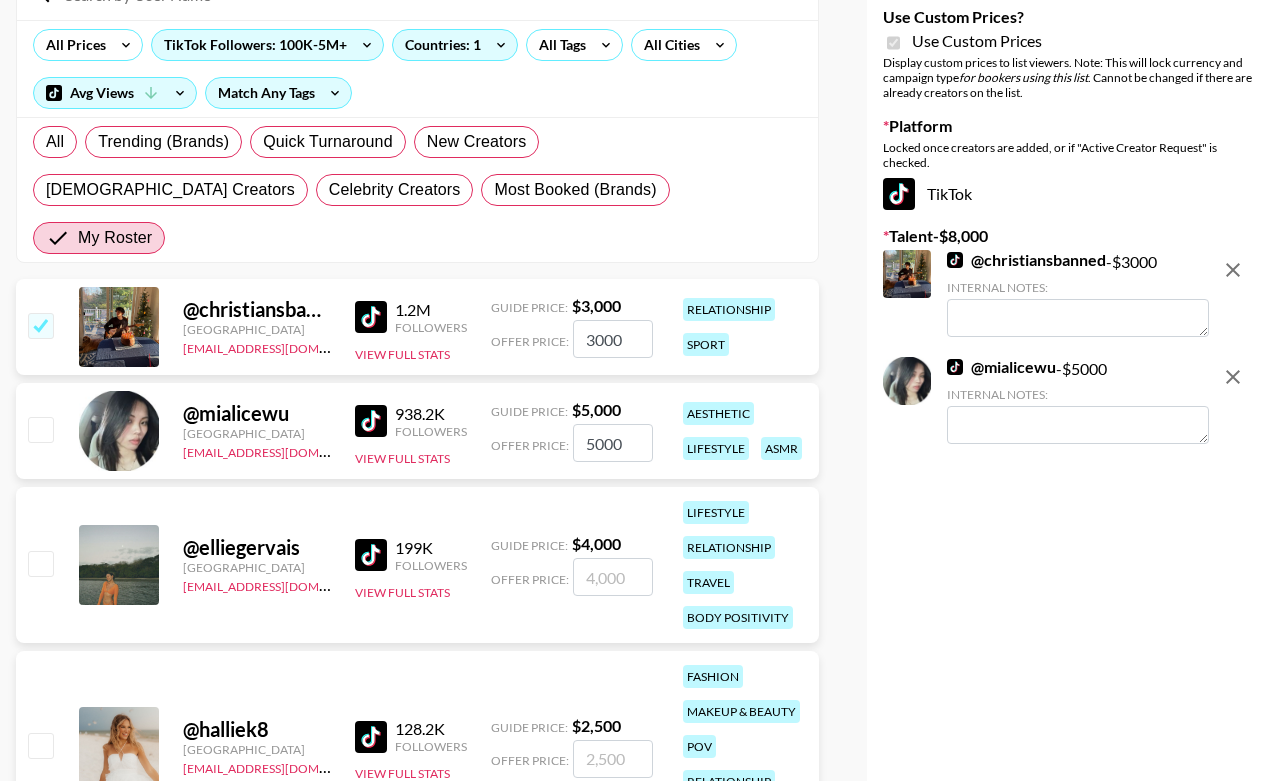 checkbox on "false" 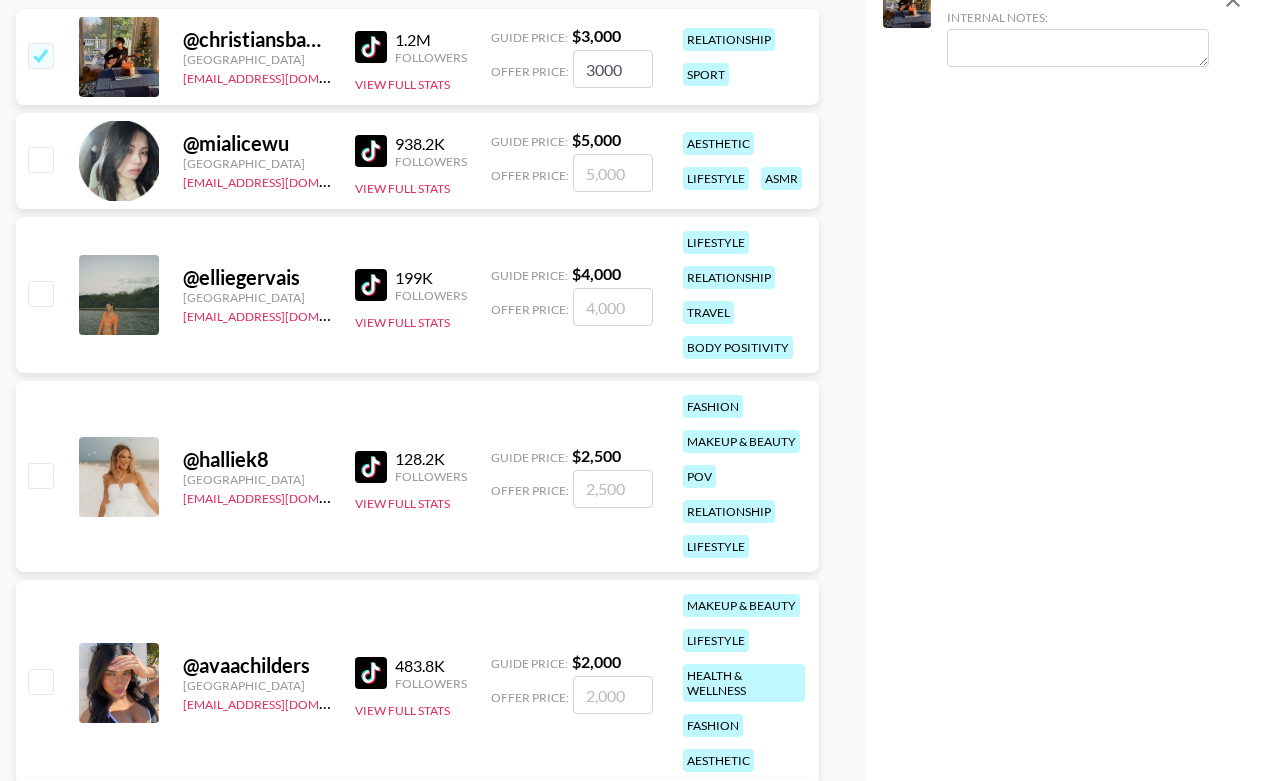 click at bounding box center (40, 475) 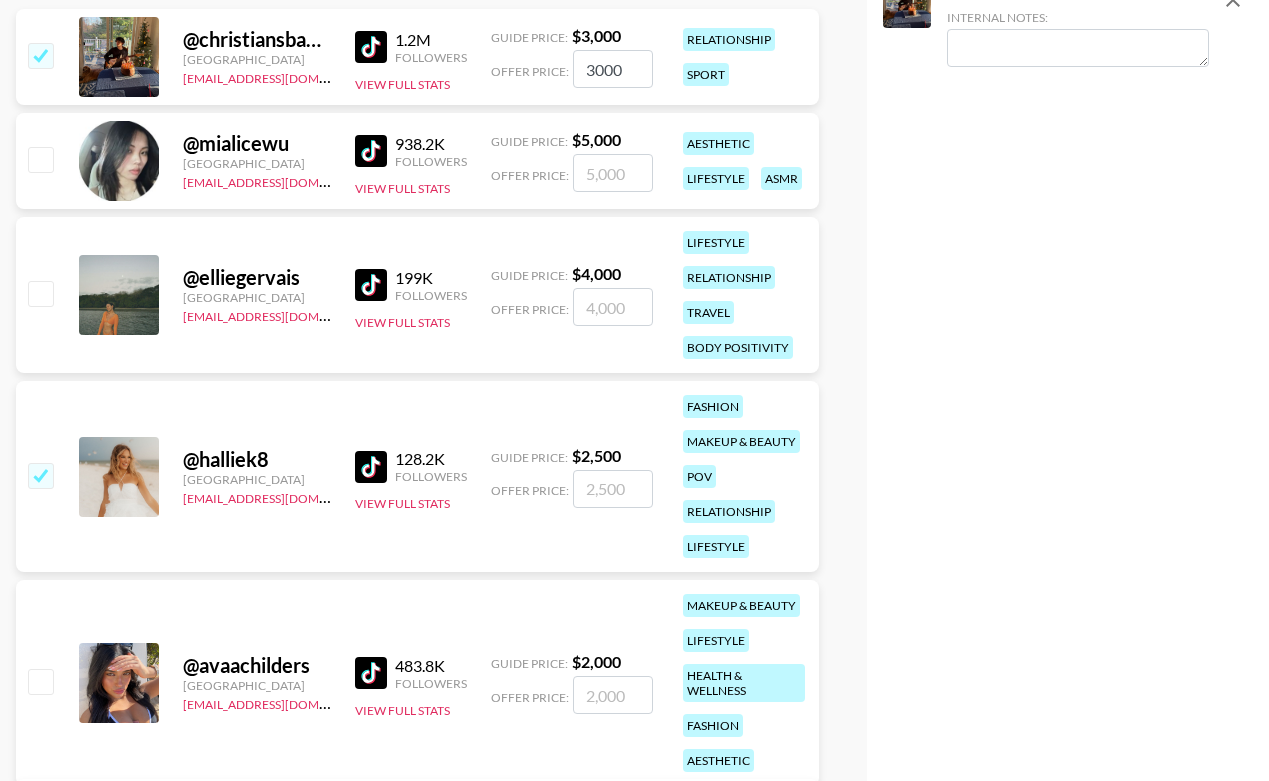 checkbox on "true" 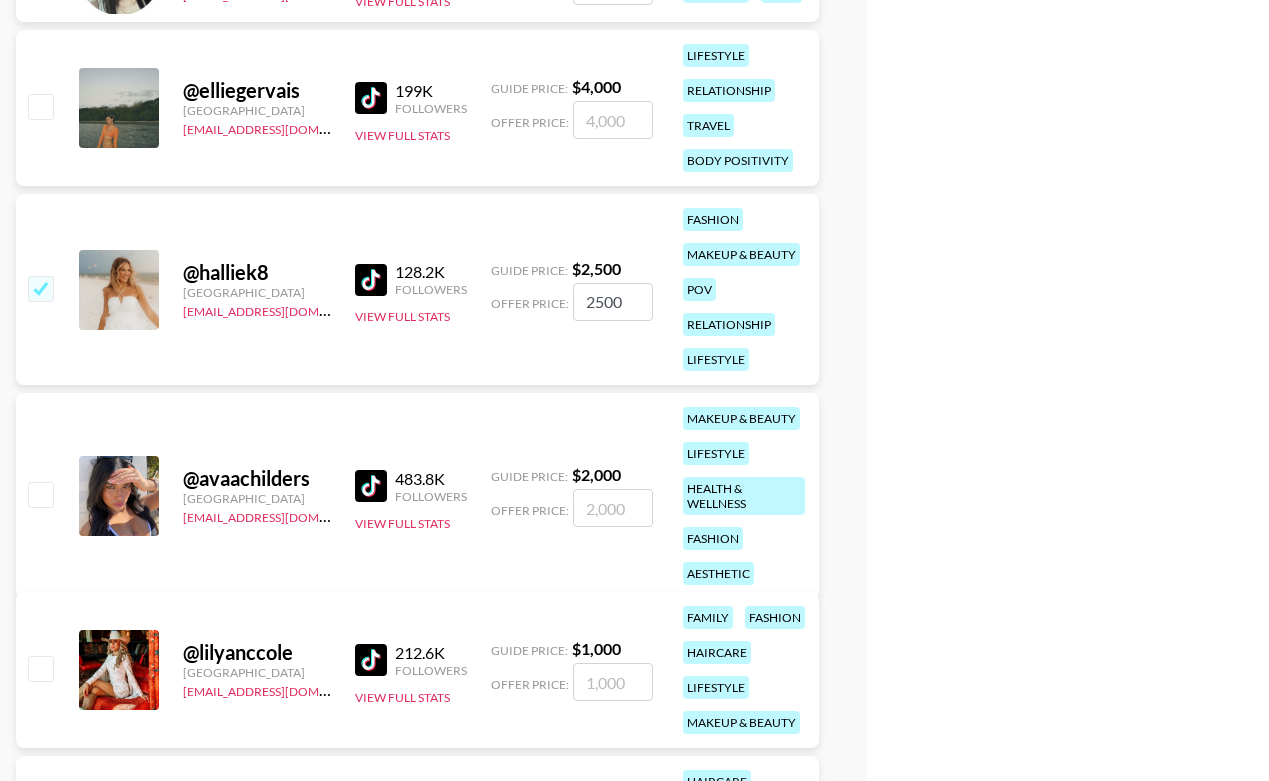 click at bounding box center [40, 494] 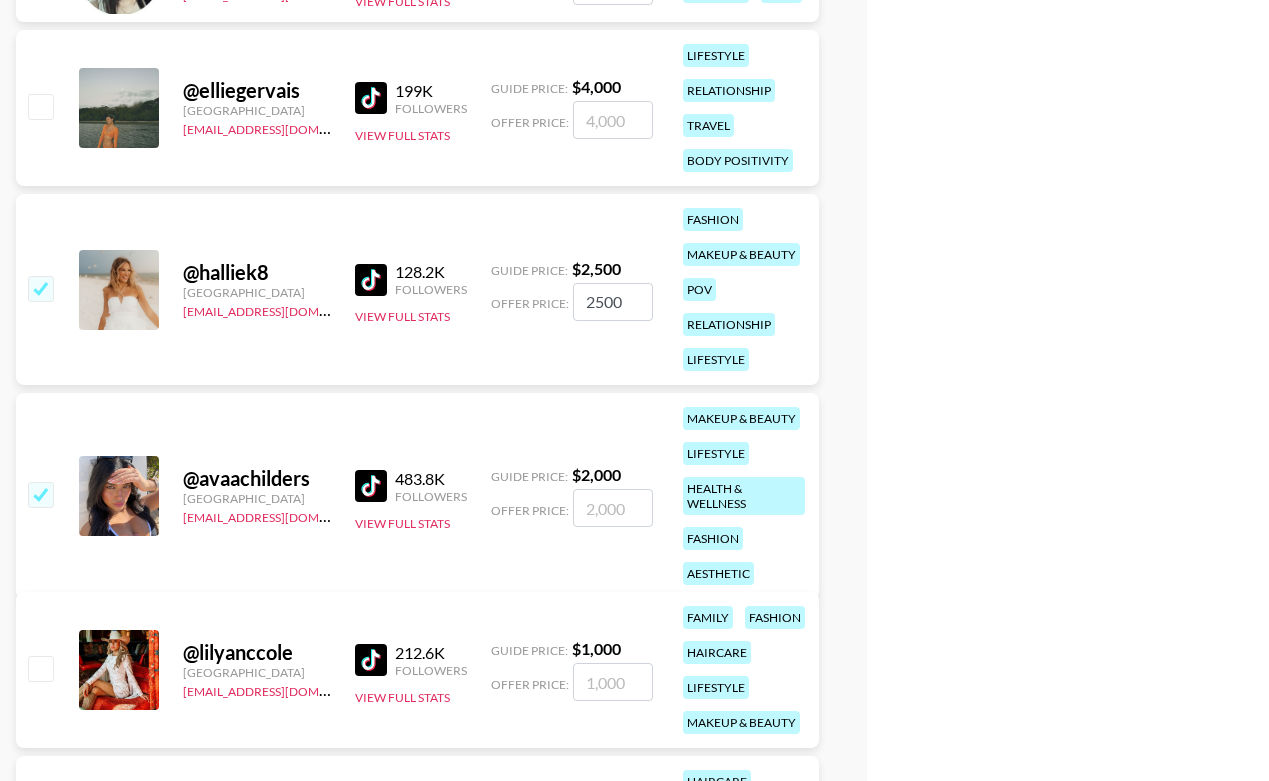 checkbox on "true" 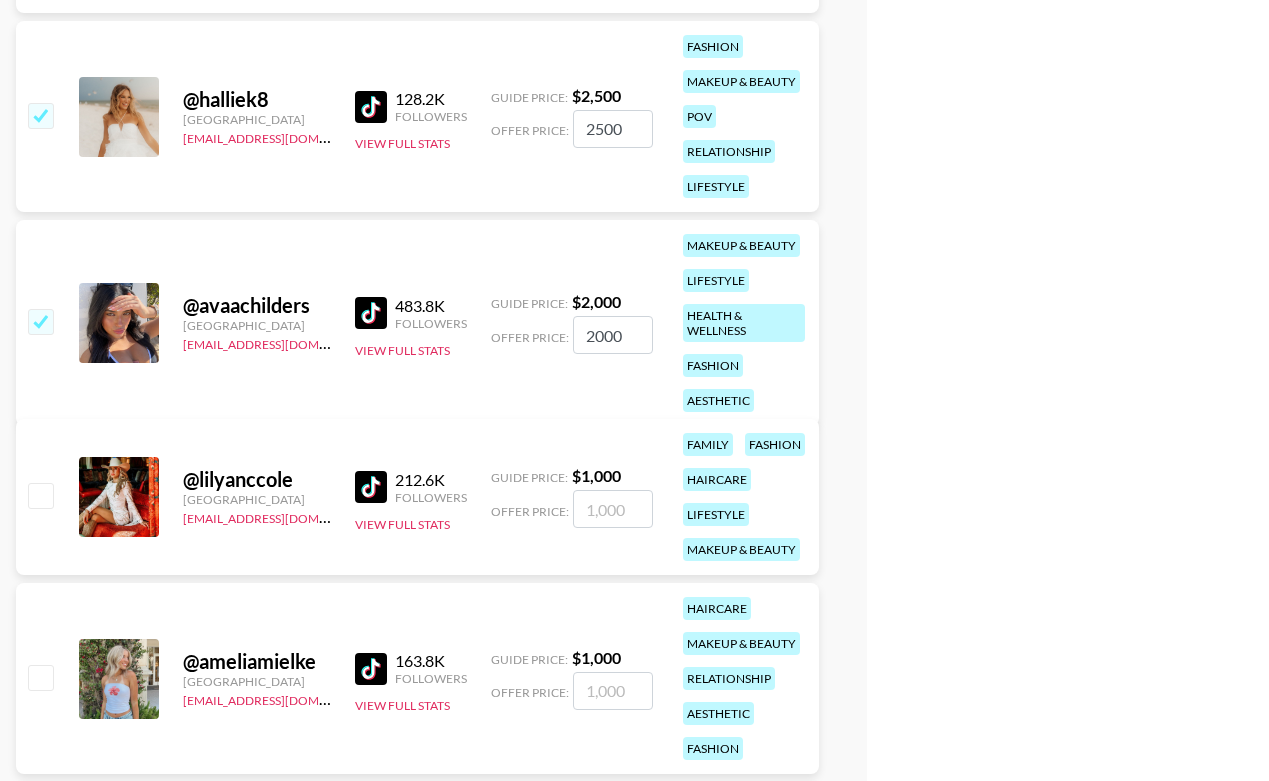 scroll, scrollTop: 867, scrollLeft: 0, axis: vertical 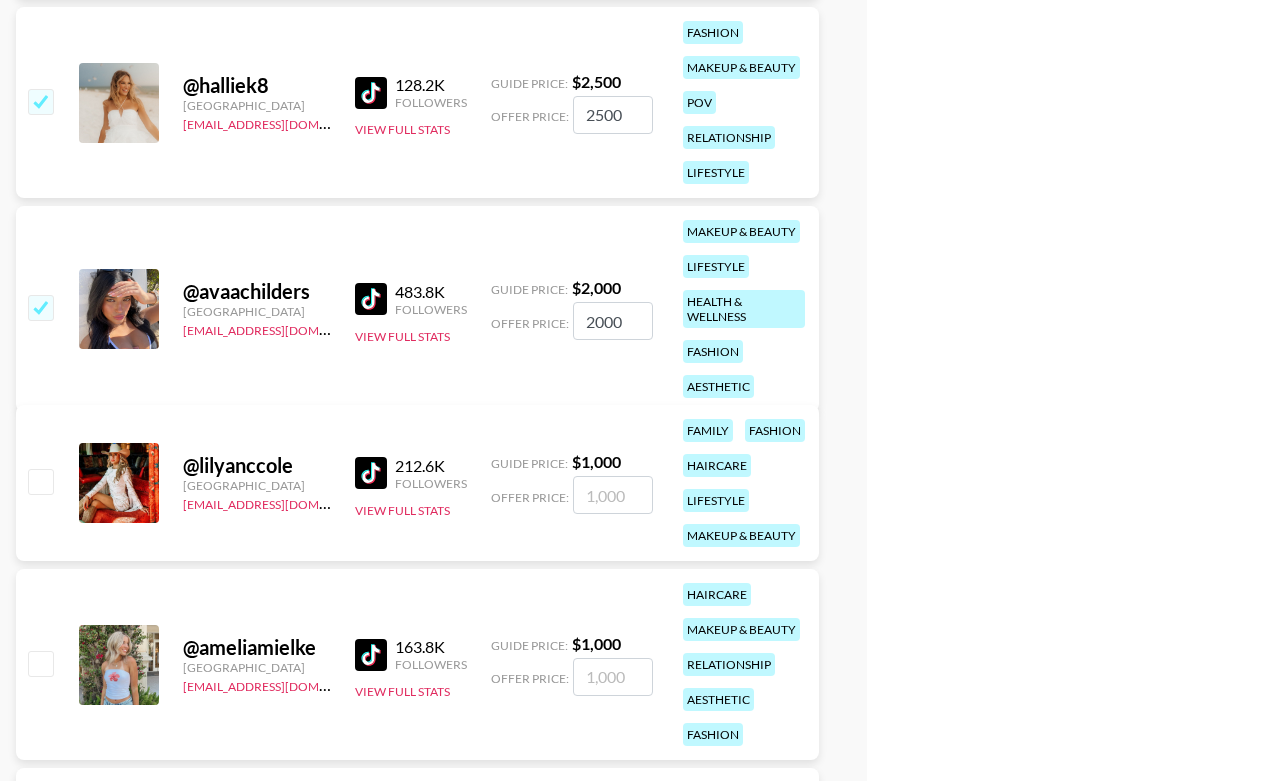 click at bounding box center (40, 663) 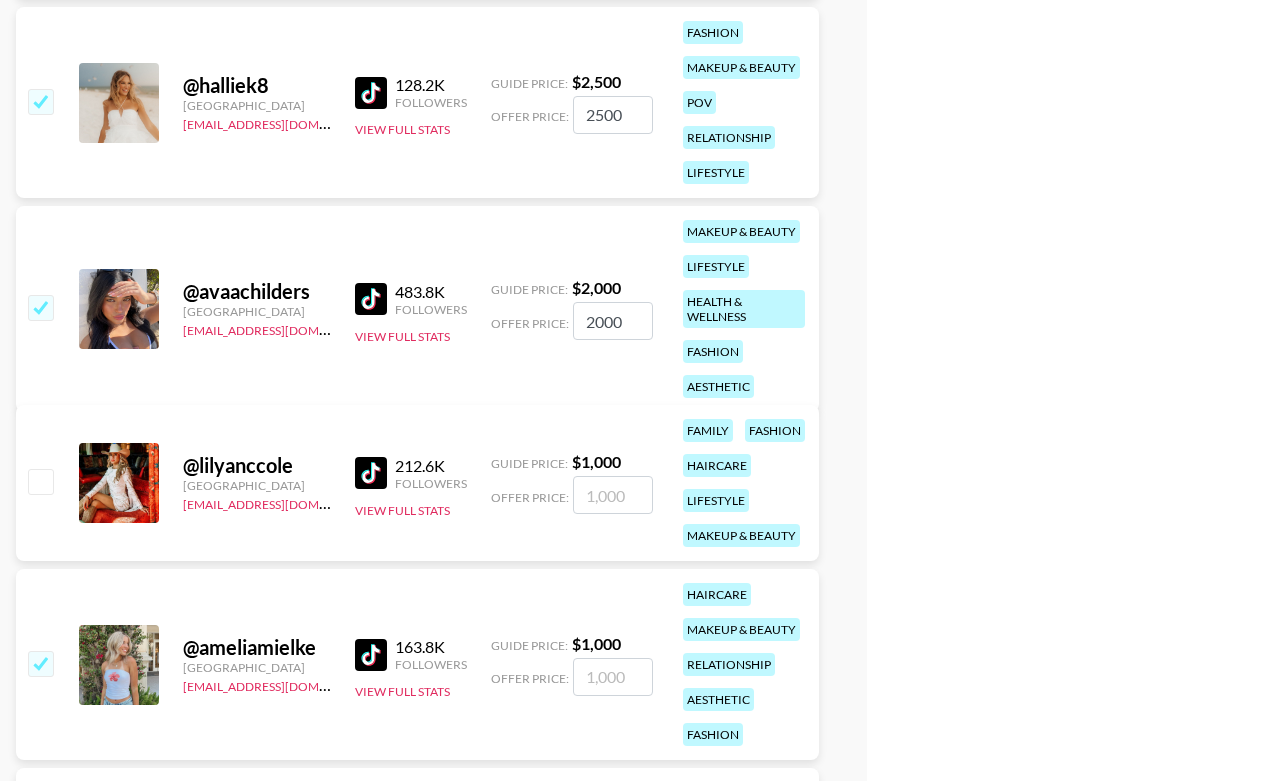 checkbox on "true" 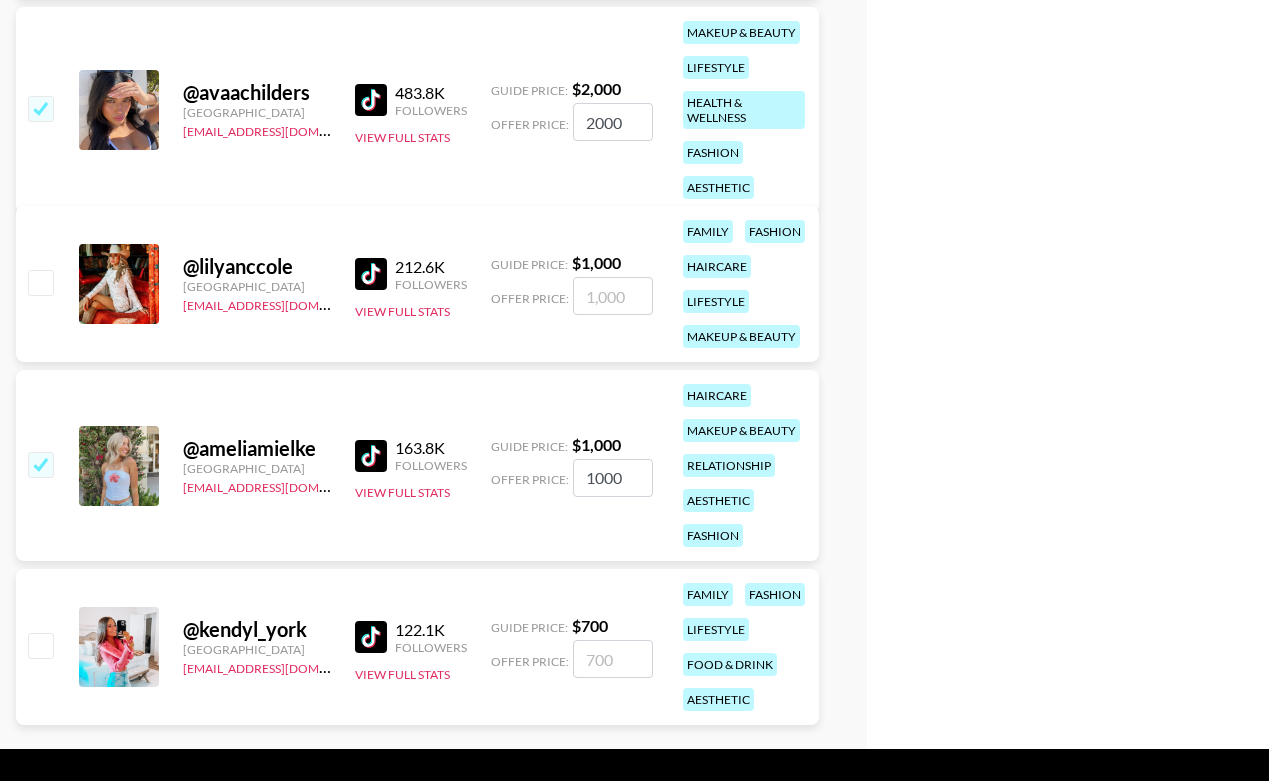 click at bounding box center (40, 645) 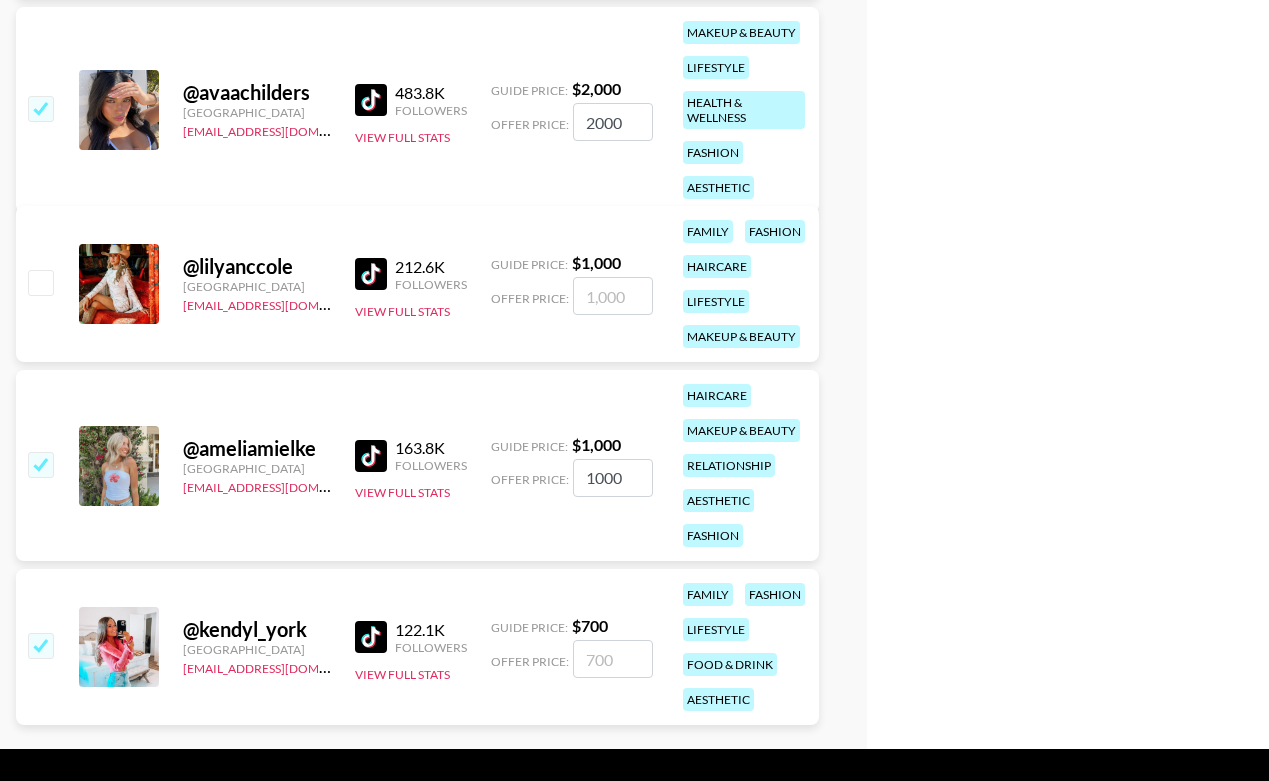 checkbox on "true" 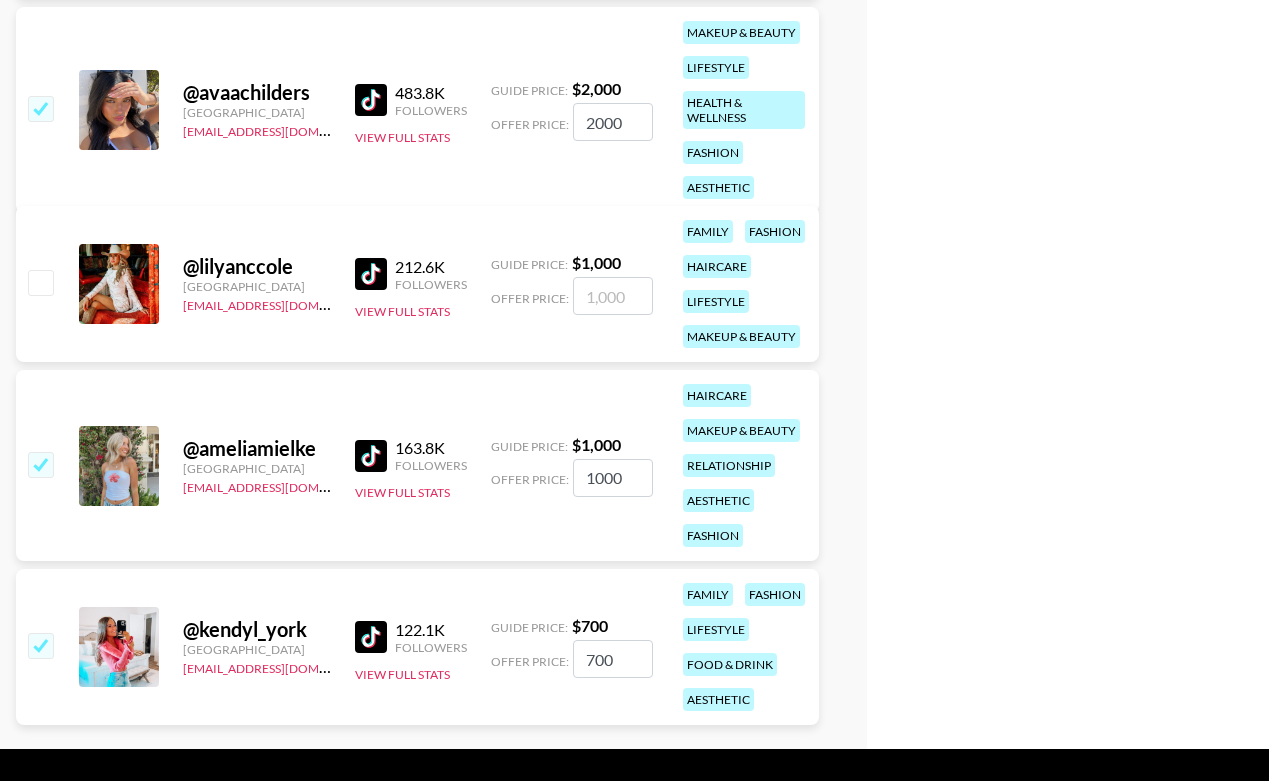 type on "700" 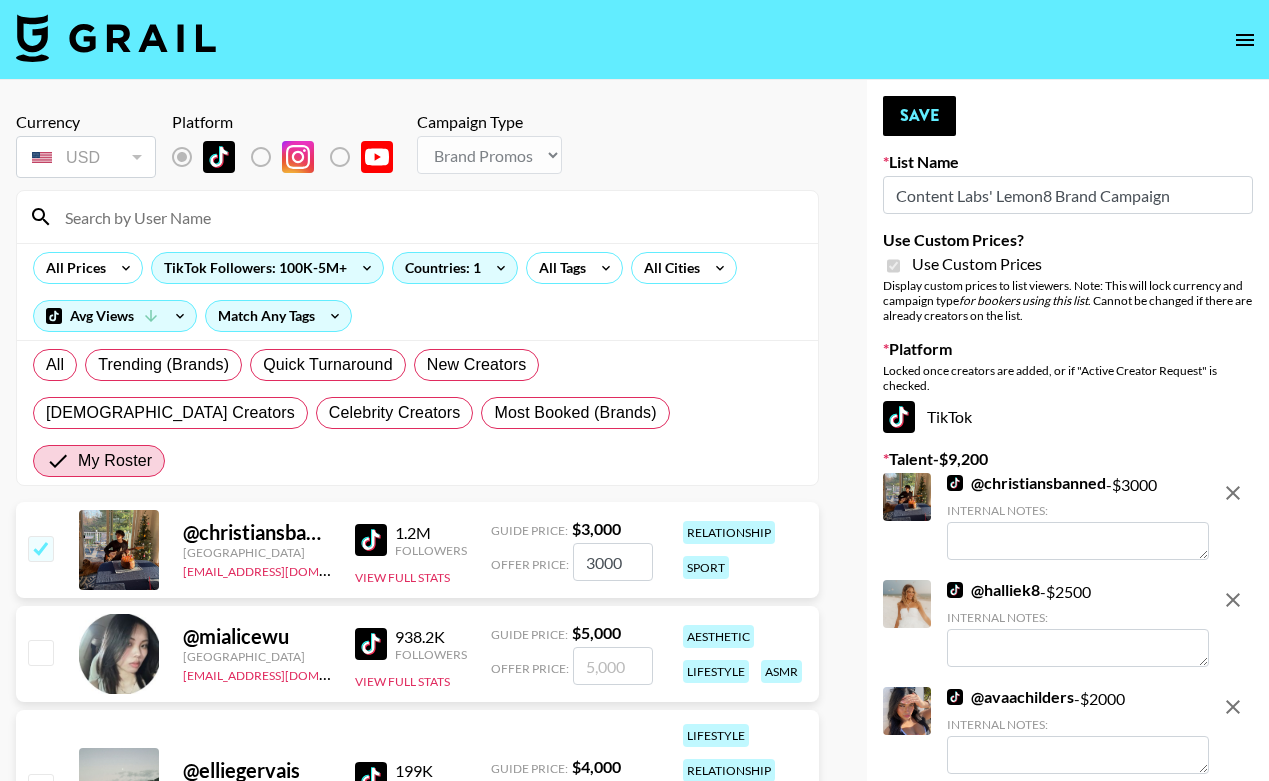 scroll, scrollTop: -29, scrollLeft: 0, axis: vertical 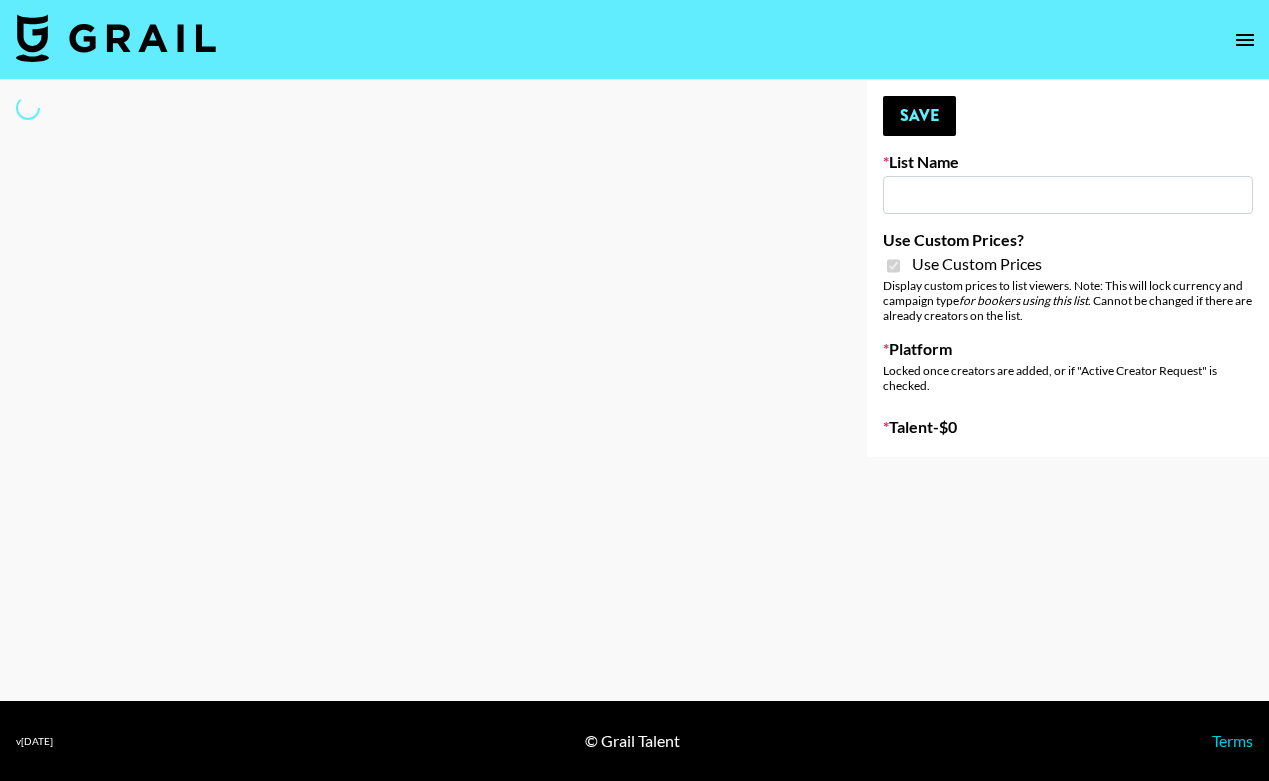 type on "The Weather Channel" 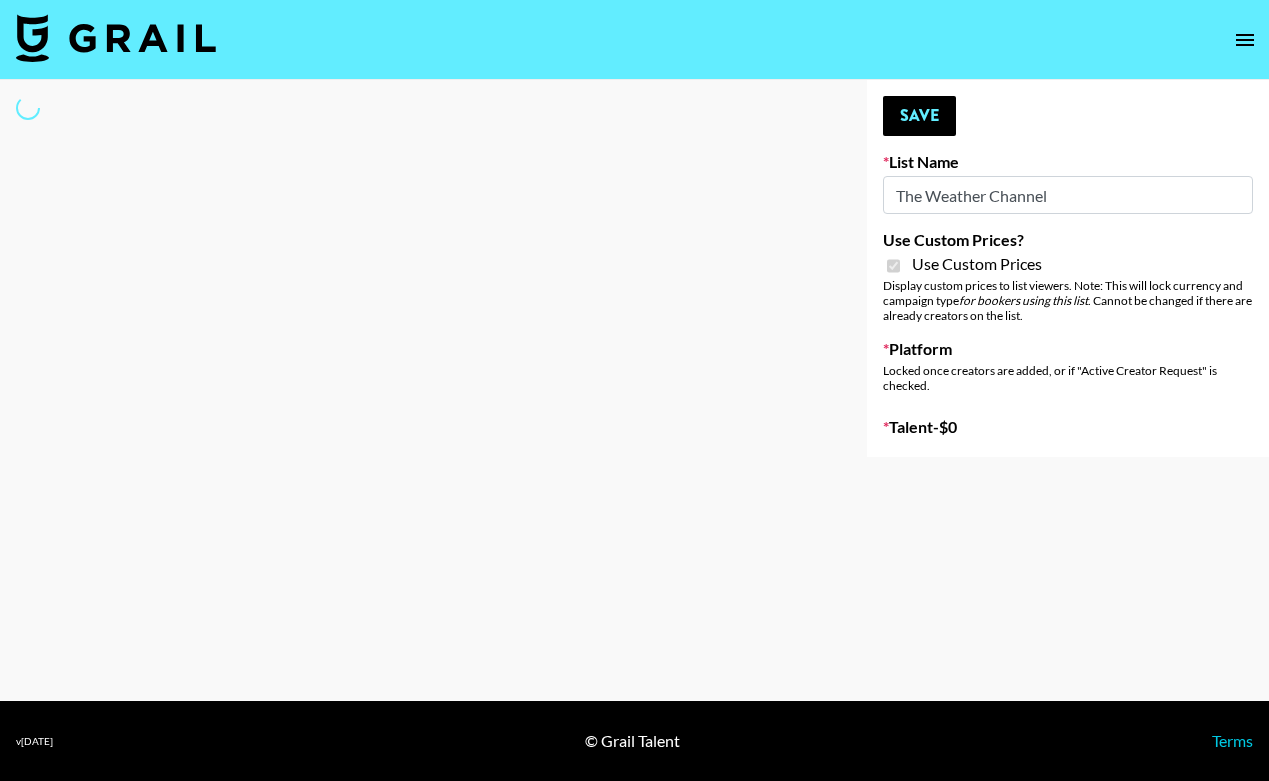 select on "Brand" 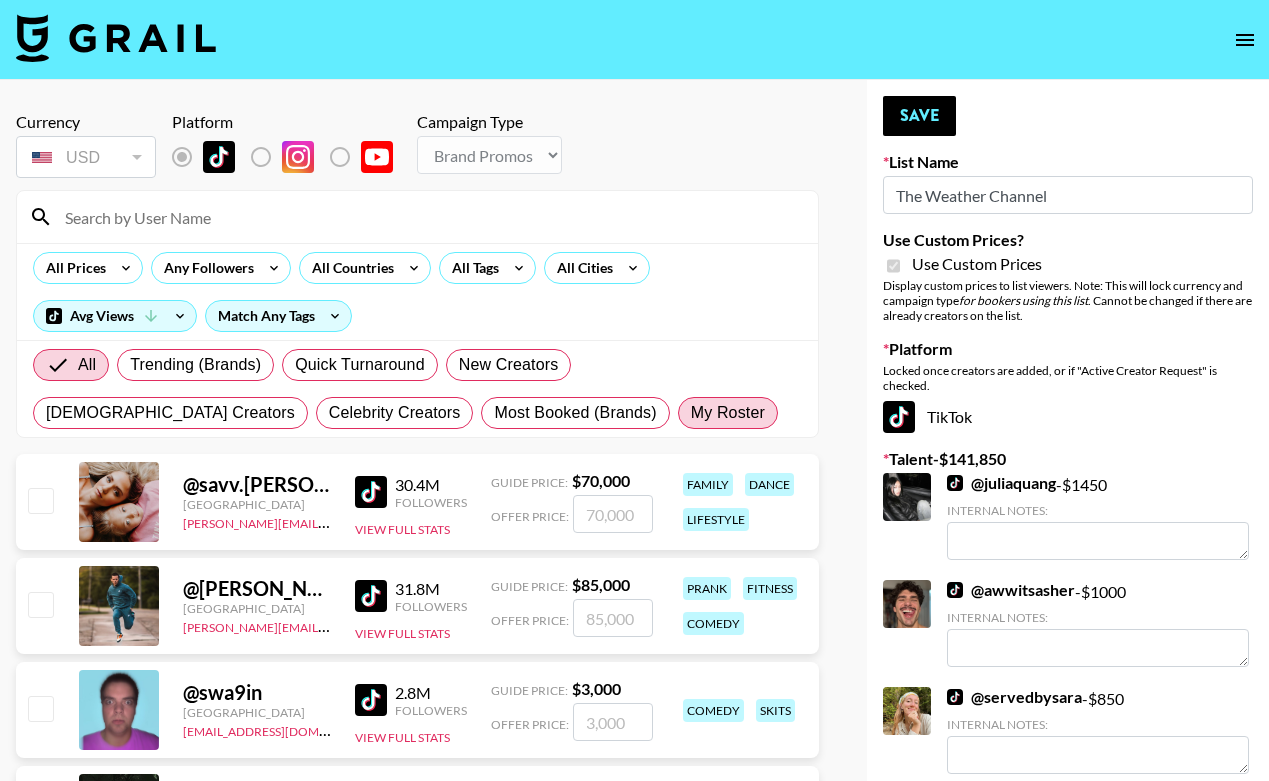 click on "My Roster" at bounding box center [728, 413] 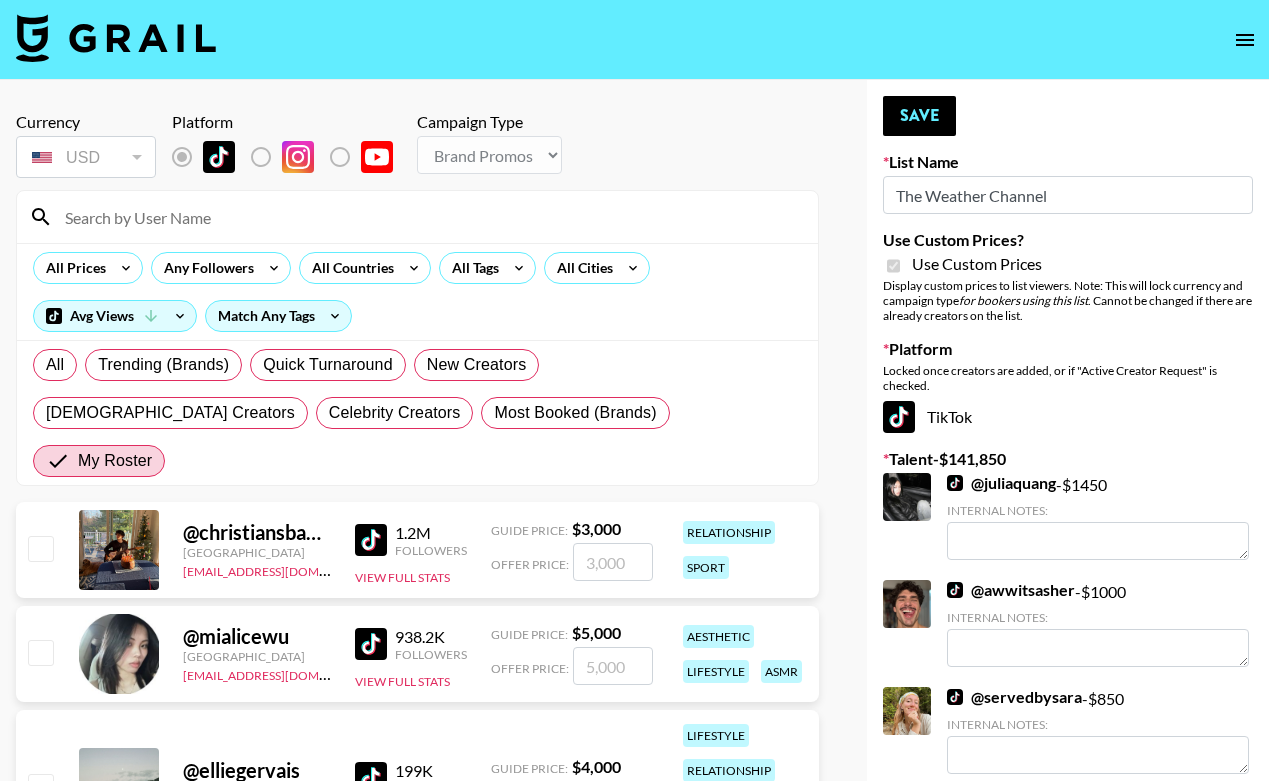 click at bounding box center [40, 548] 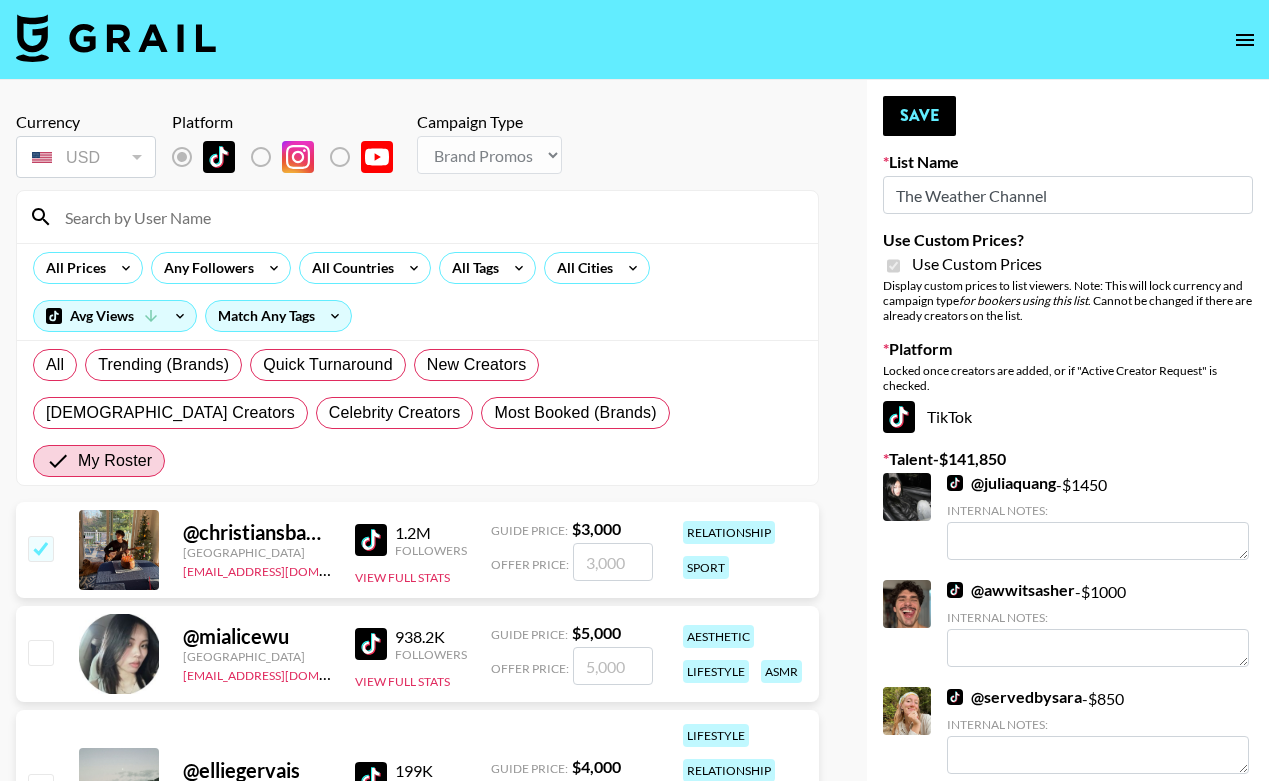 checkbox on "true" 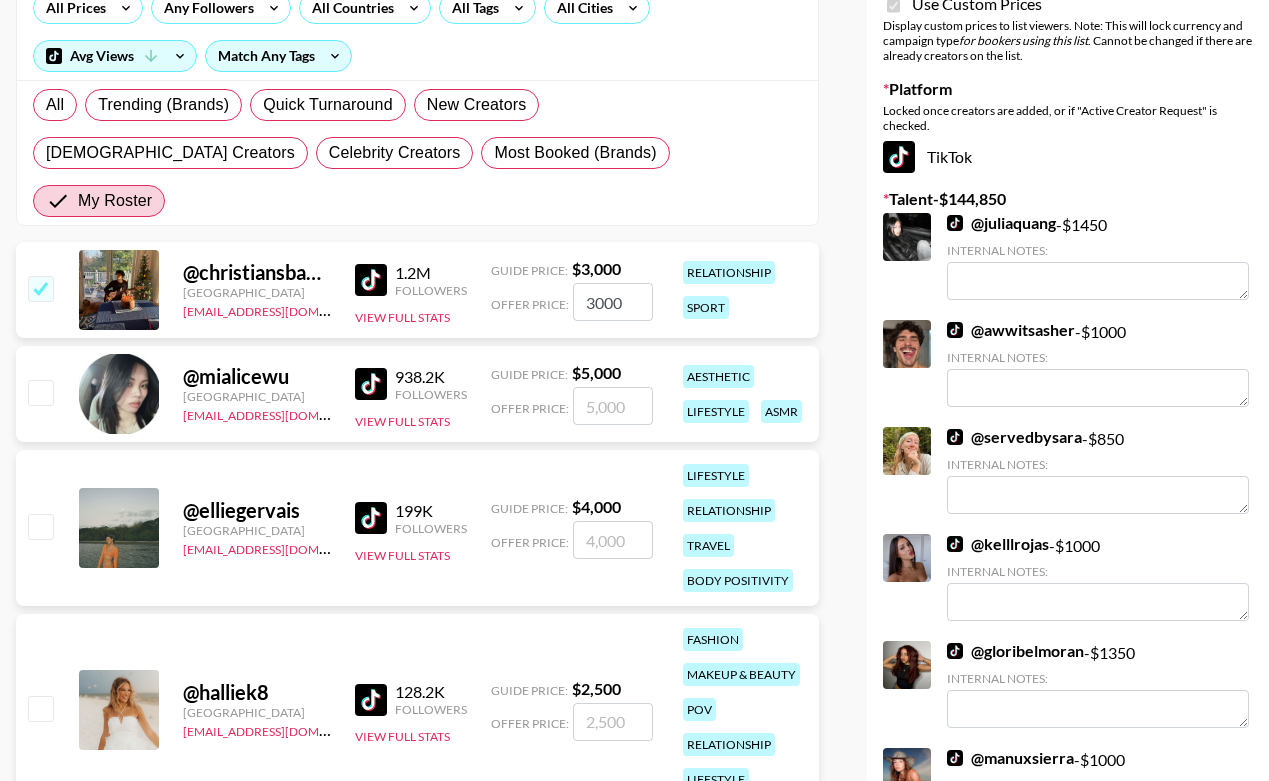 click at bounding box center [40, 526] 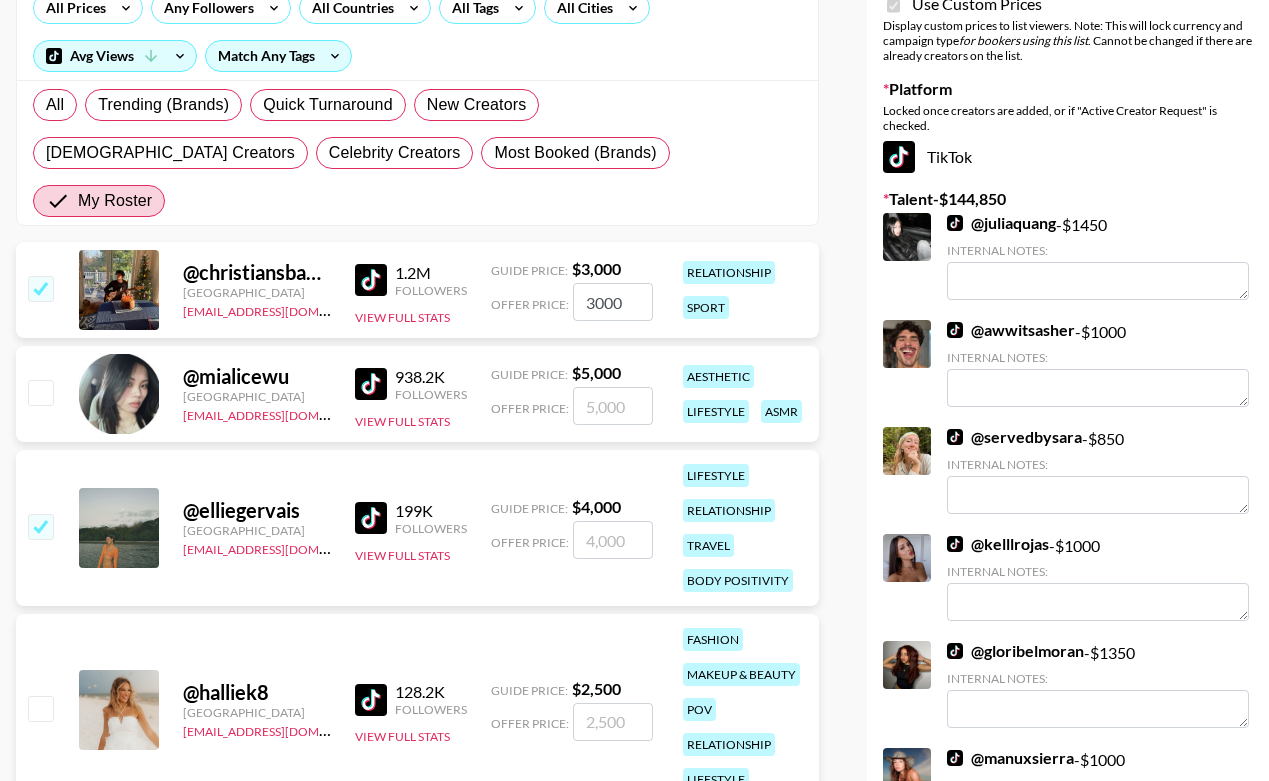 checkbox on "true" 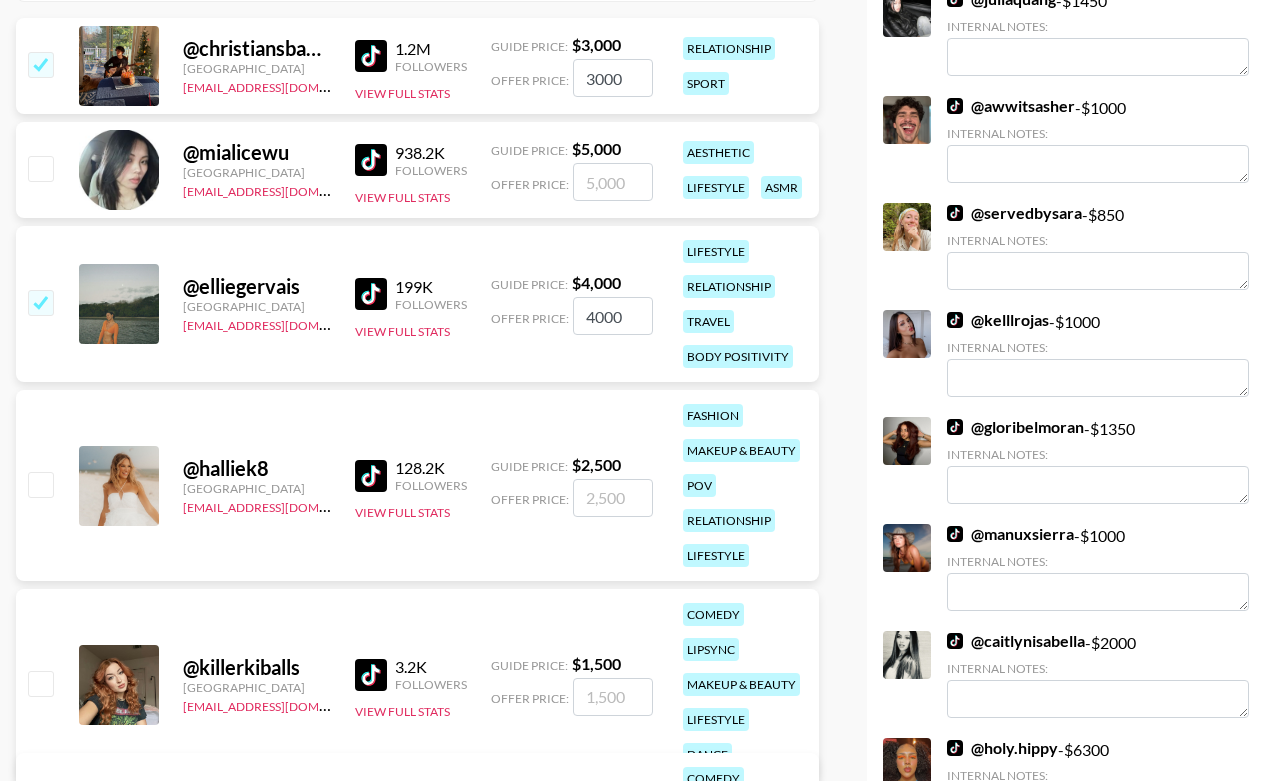 click at bounding box center [40, 484] 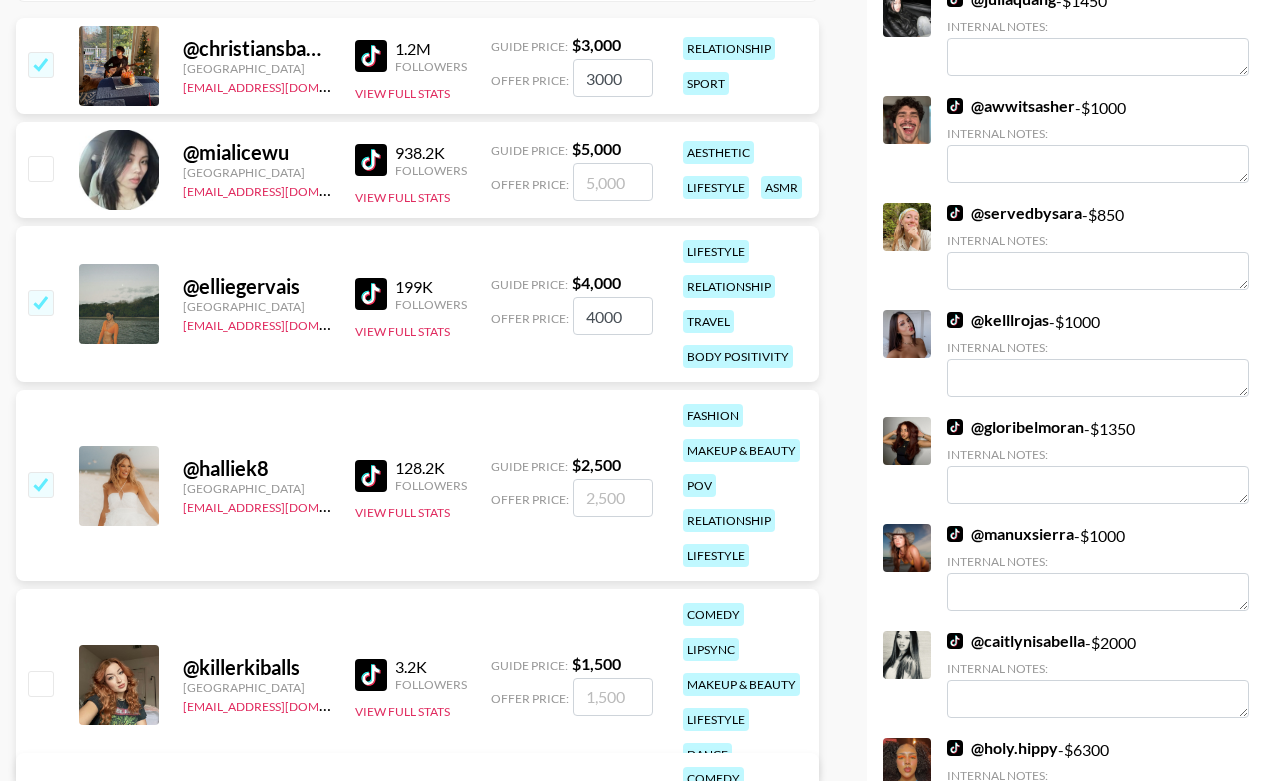 checkbox on "true" 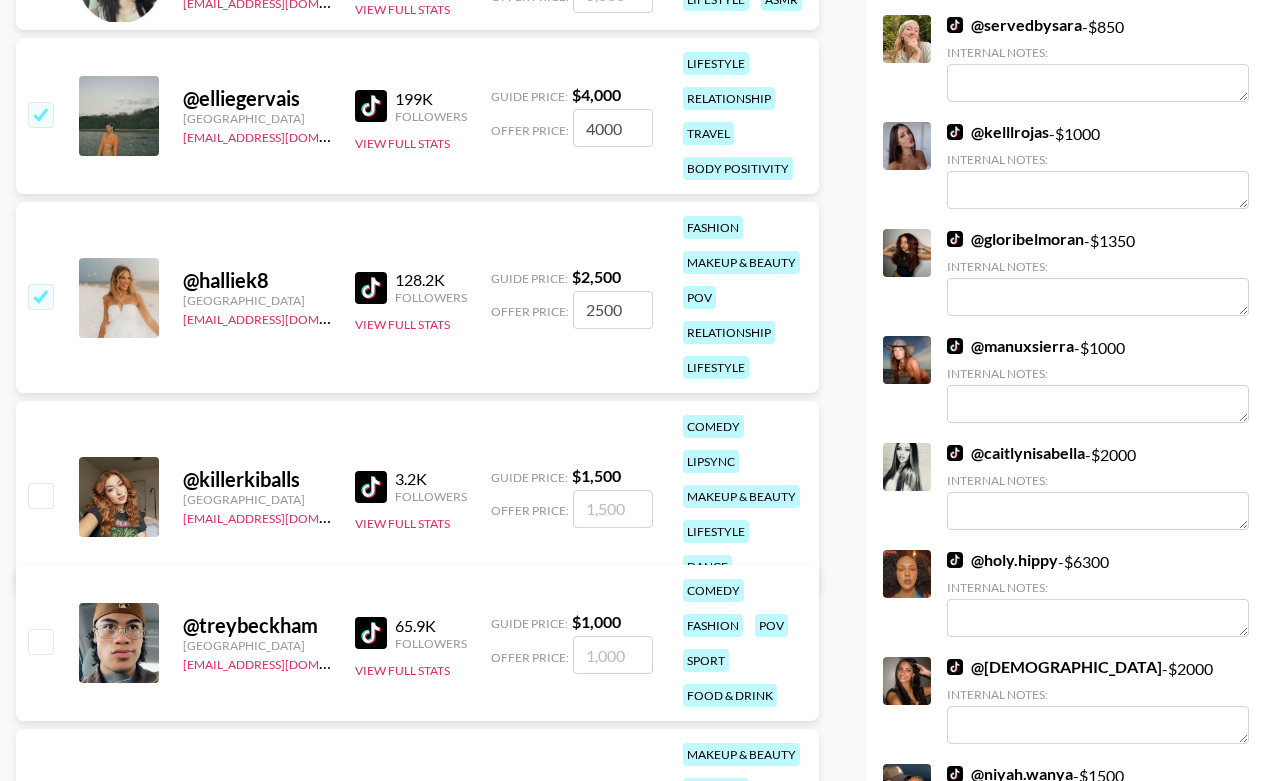click at bounding box center (40, 495) 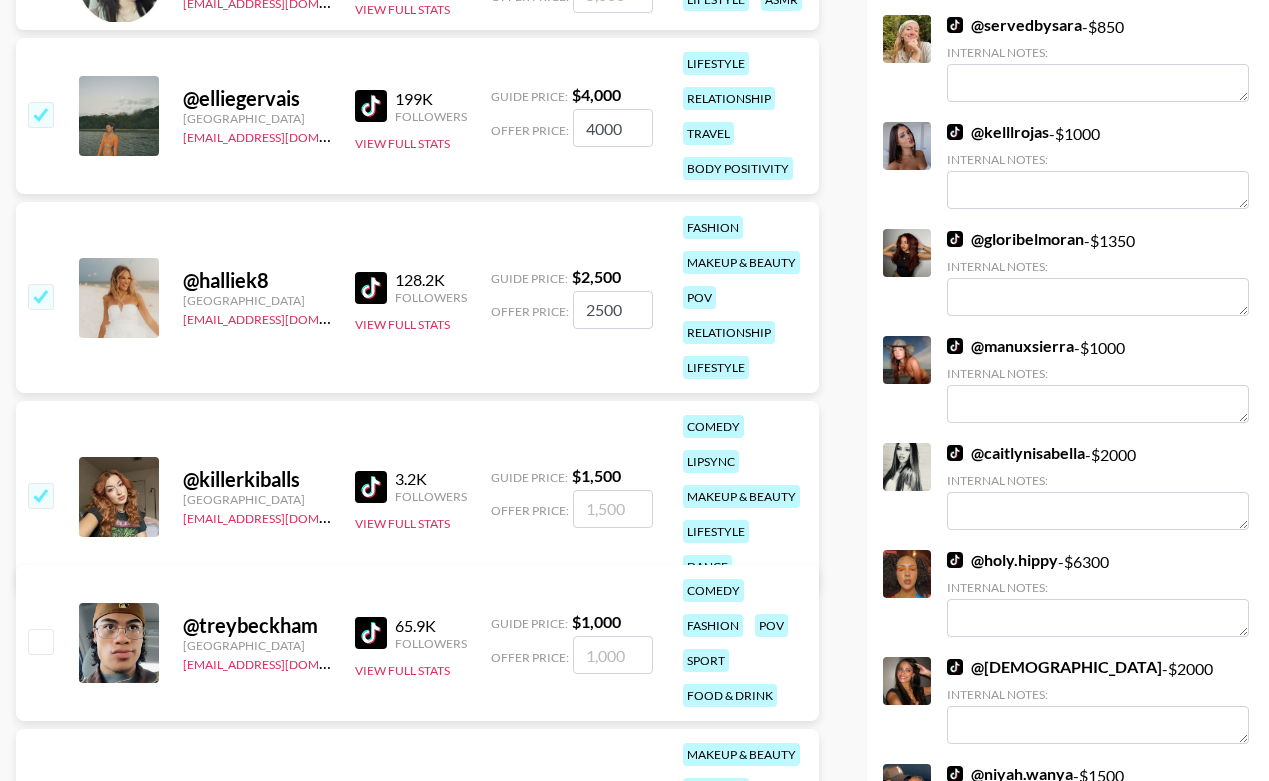 checkbox on "true" 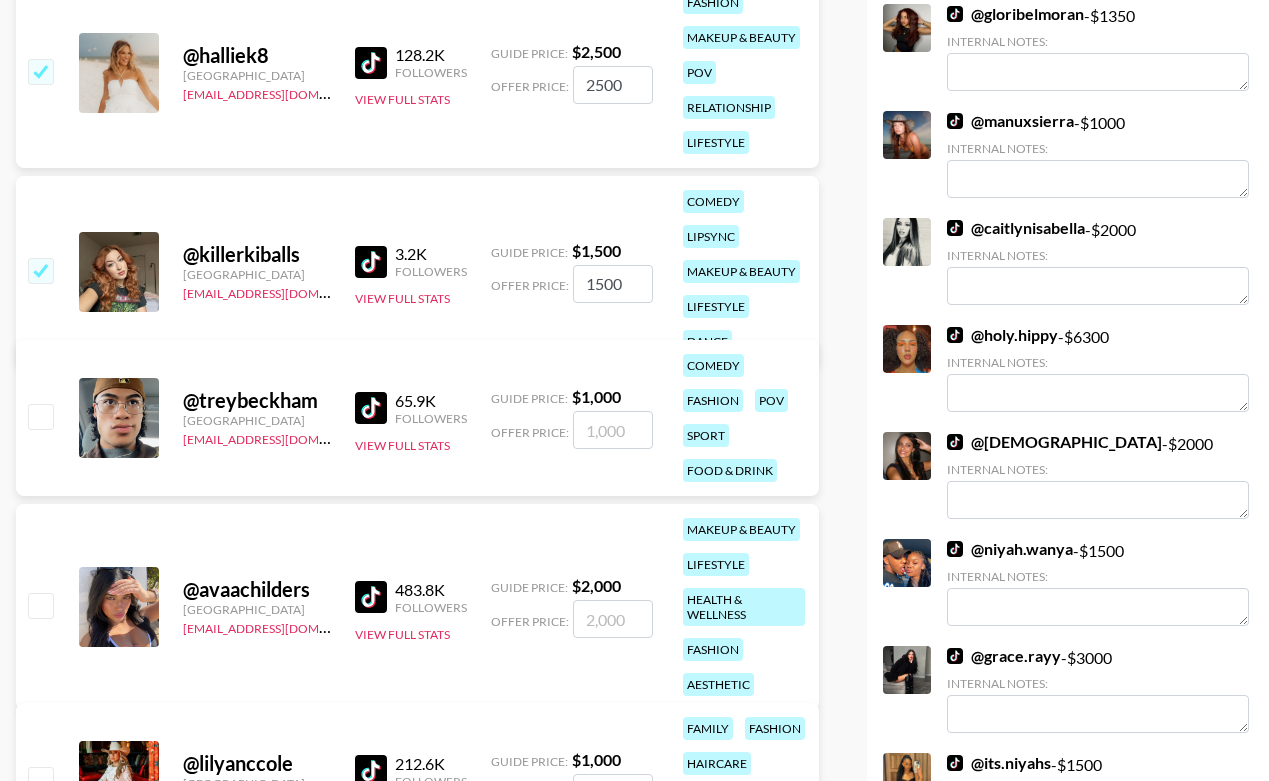 scroll, scrollTop: 916, scrollLeft: 0, axis: vertical 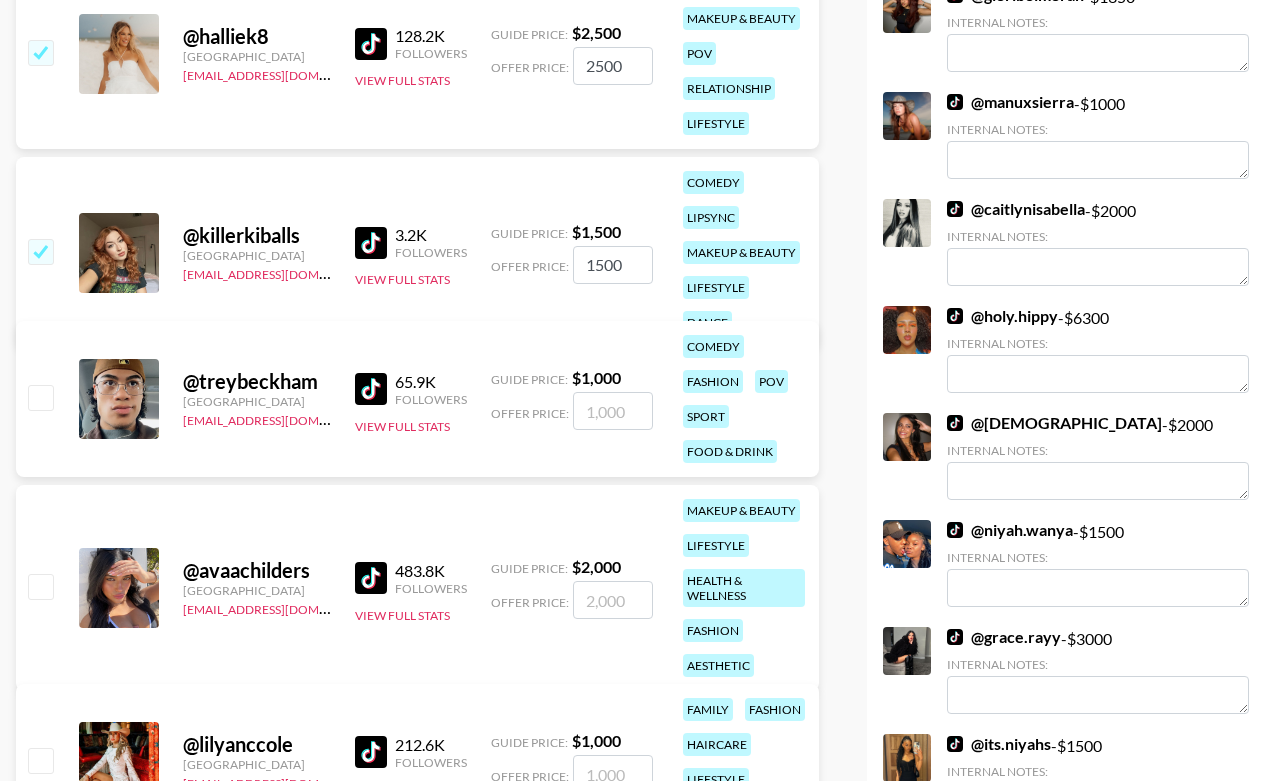 click at bounding box center [40, 397] 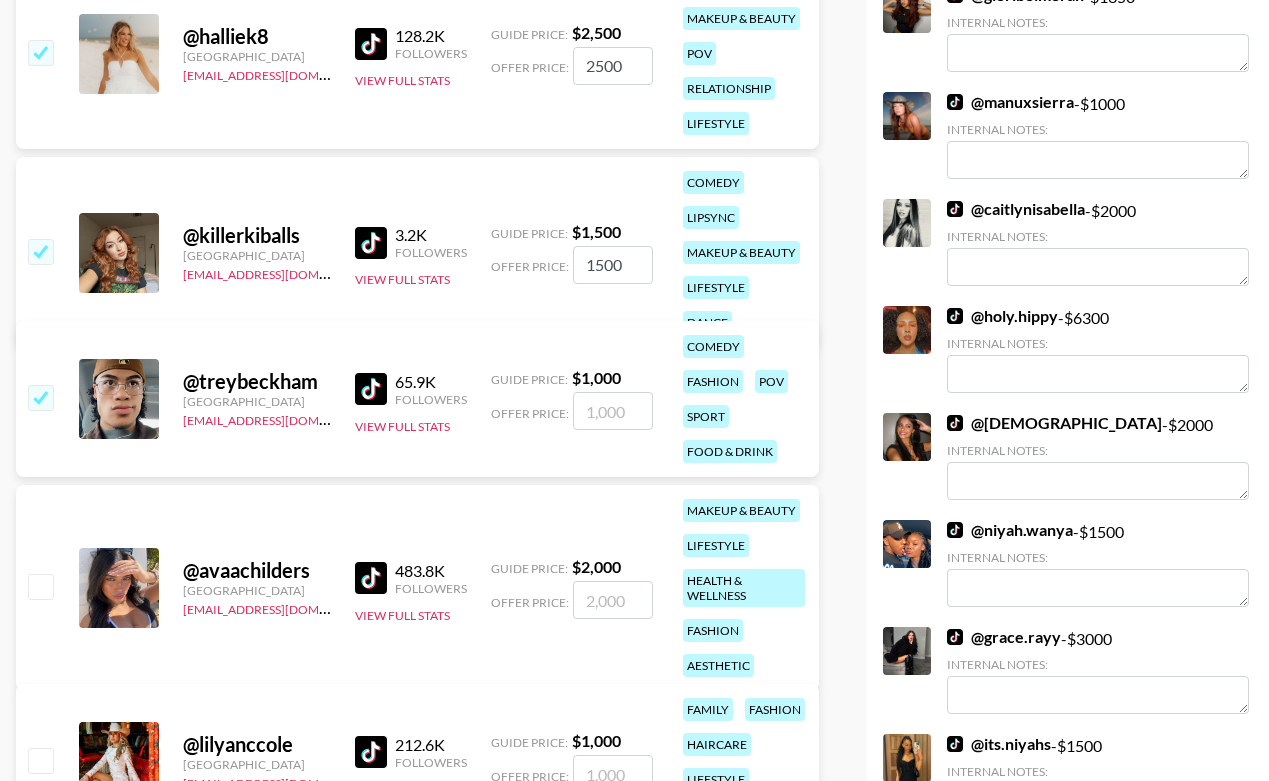 checkbox on "true" 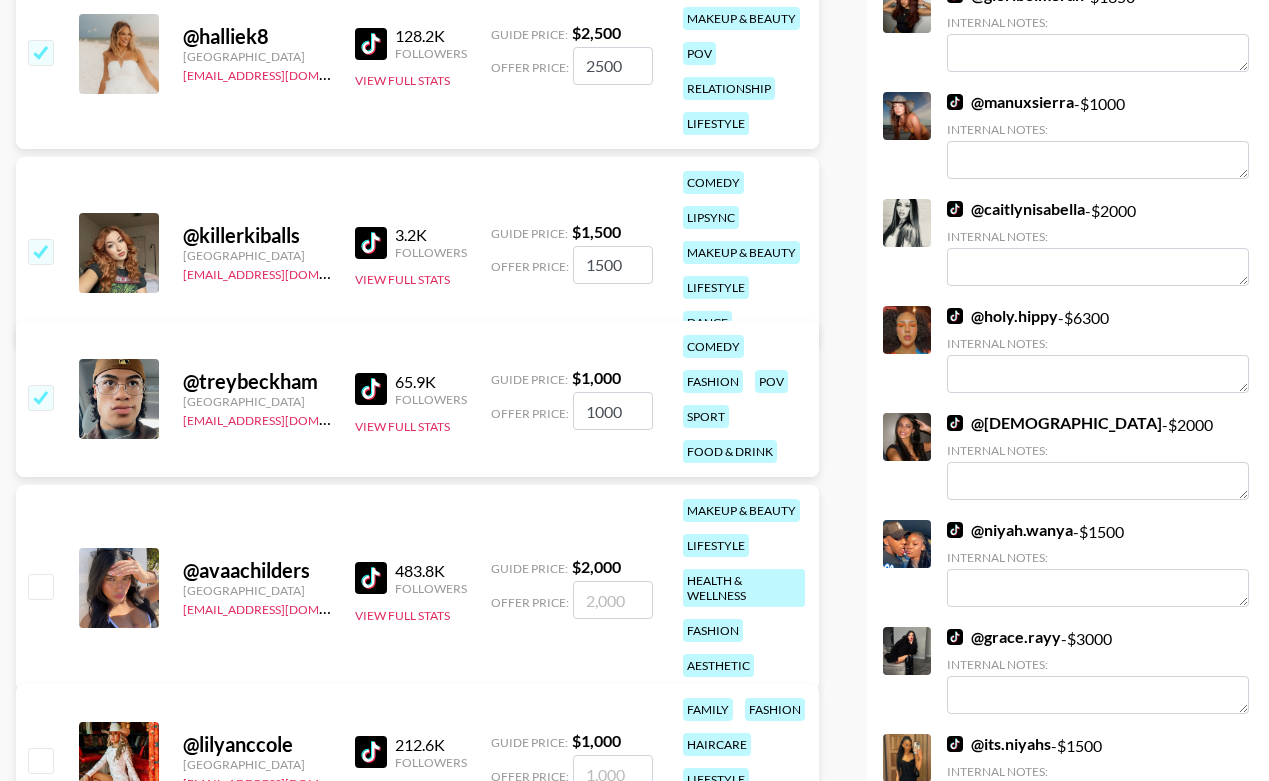 click at bounding box center [40, 586] 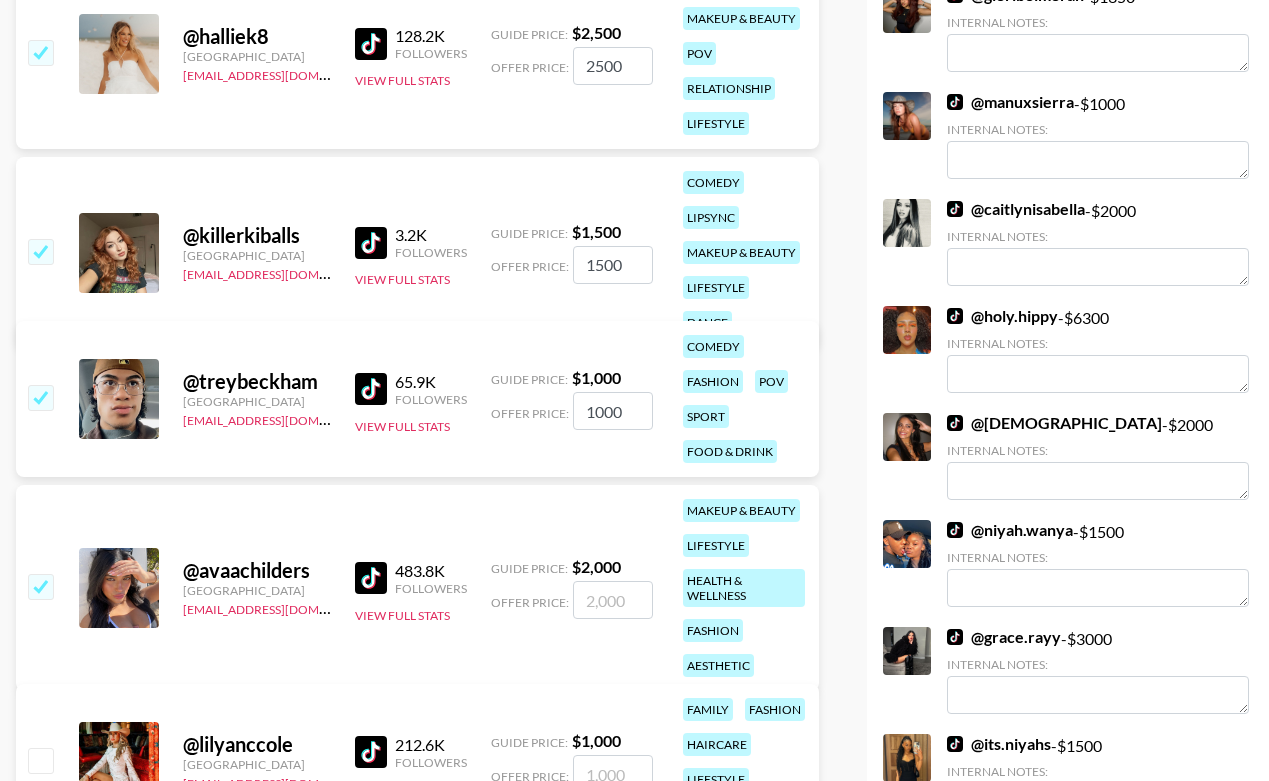 checkbox on "true" 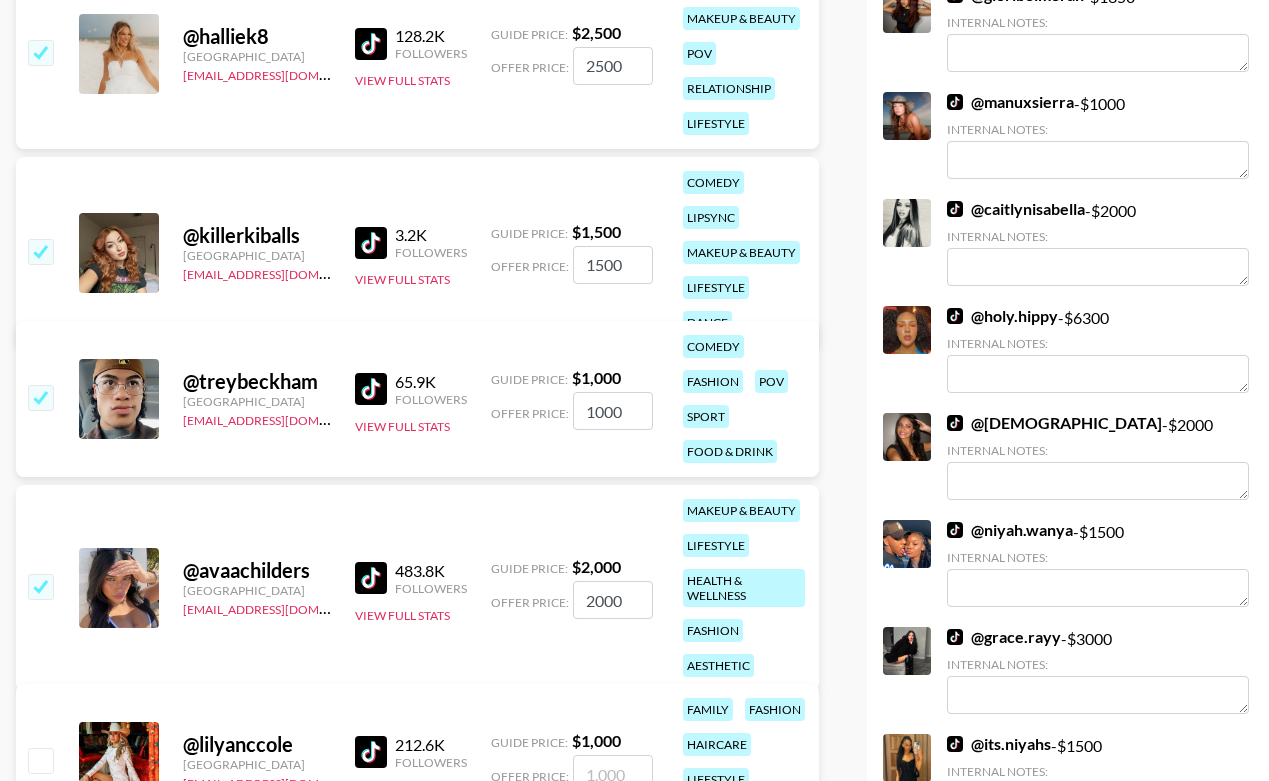 type on "2000" 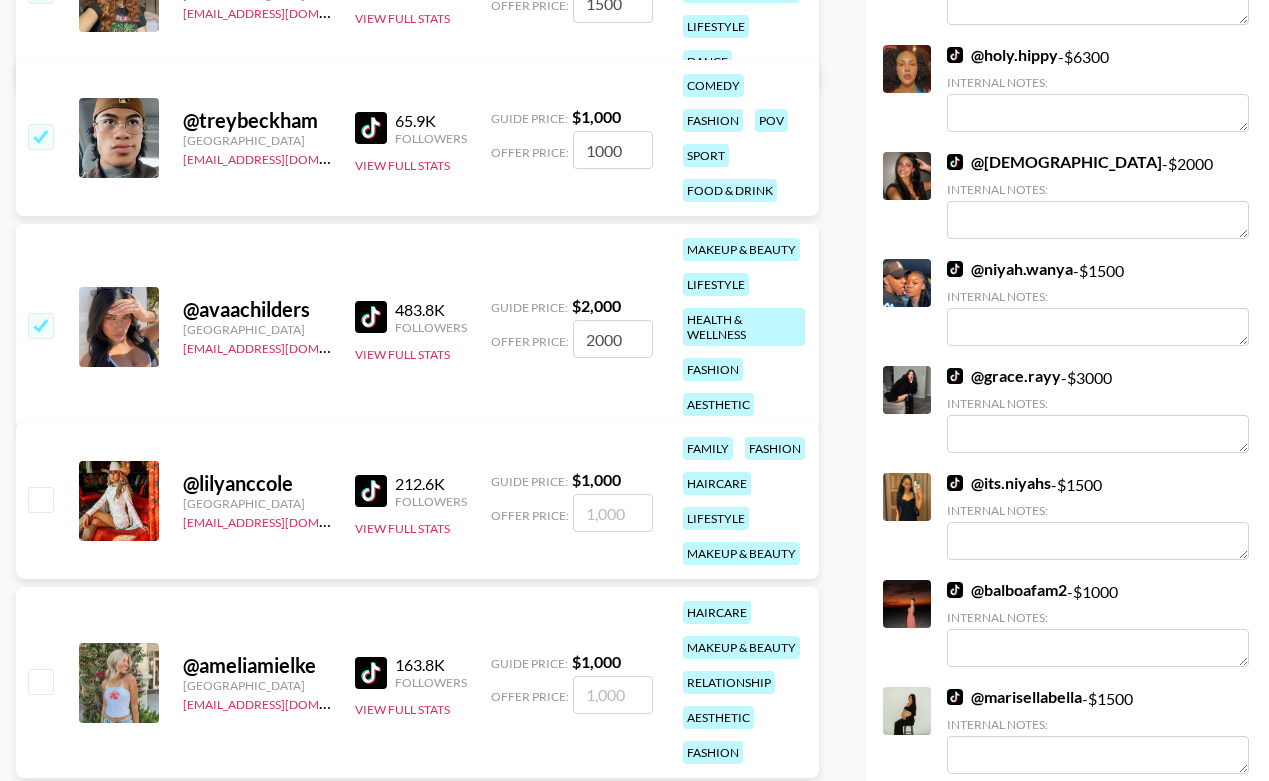 click at bounding box center [40, 681] 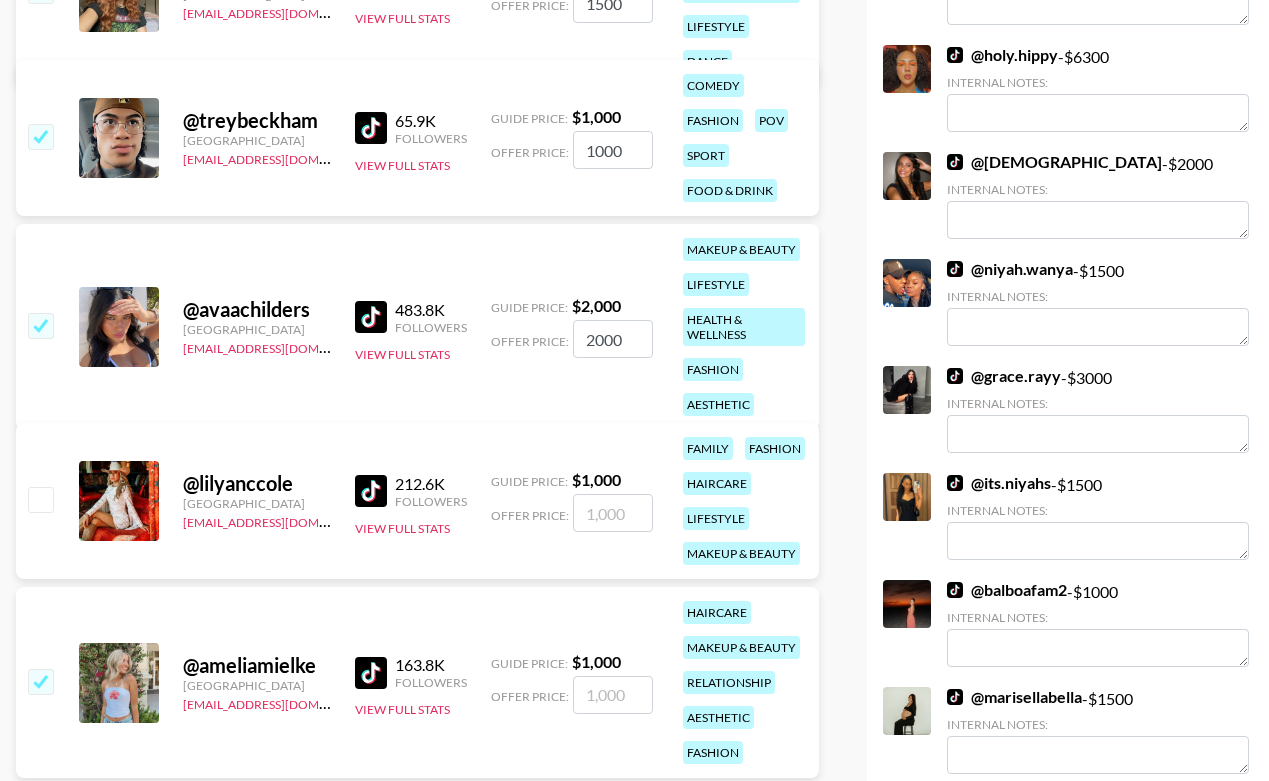 checkbox on "true" 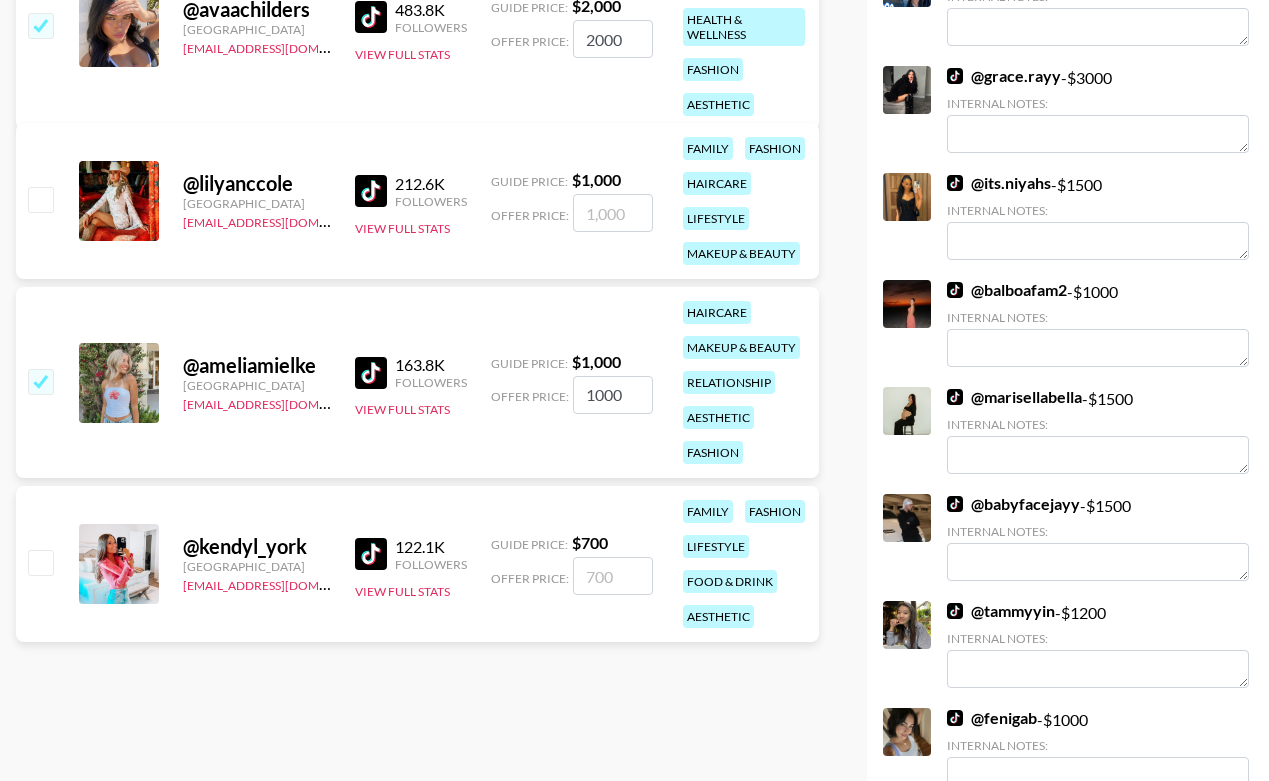 scroll, scrollTop: 1482, scrollLeft: 0, axis: vertical 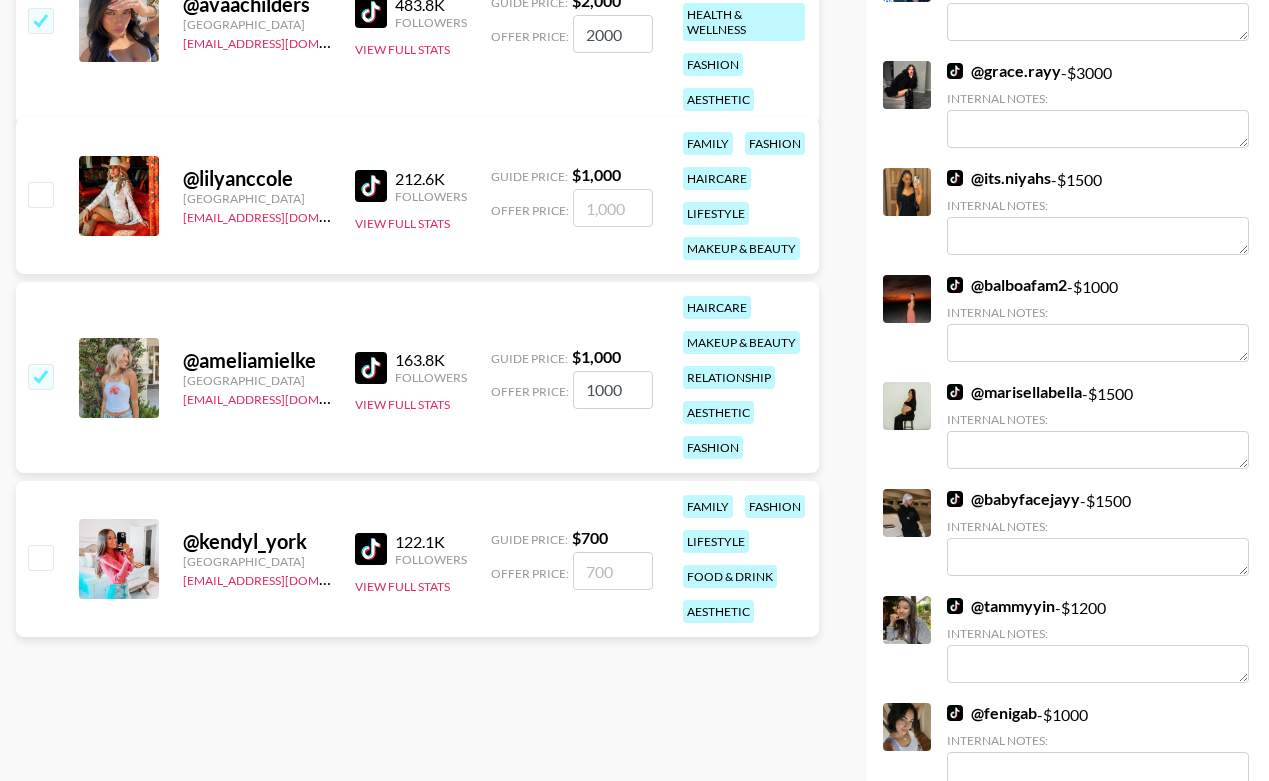 click at bounding box center [40, 557] 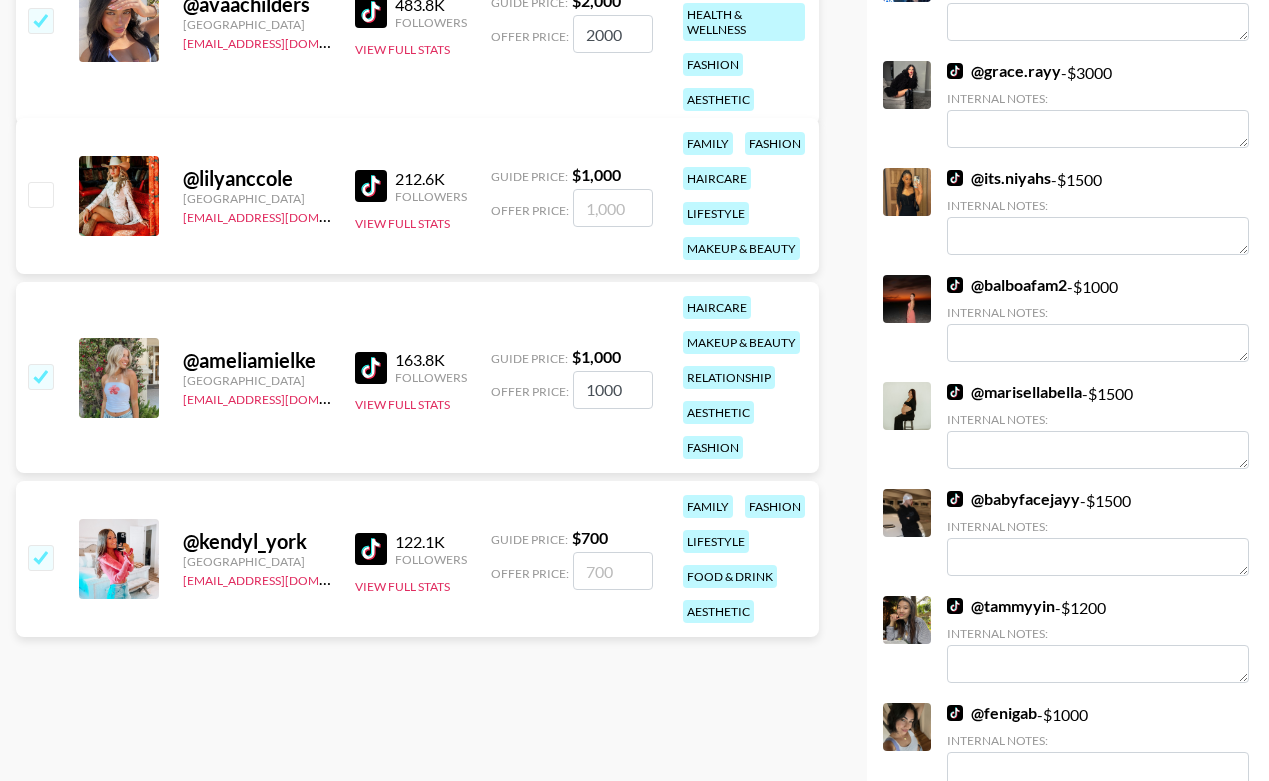 checkbox on "true" 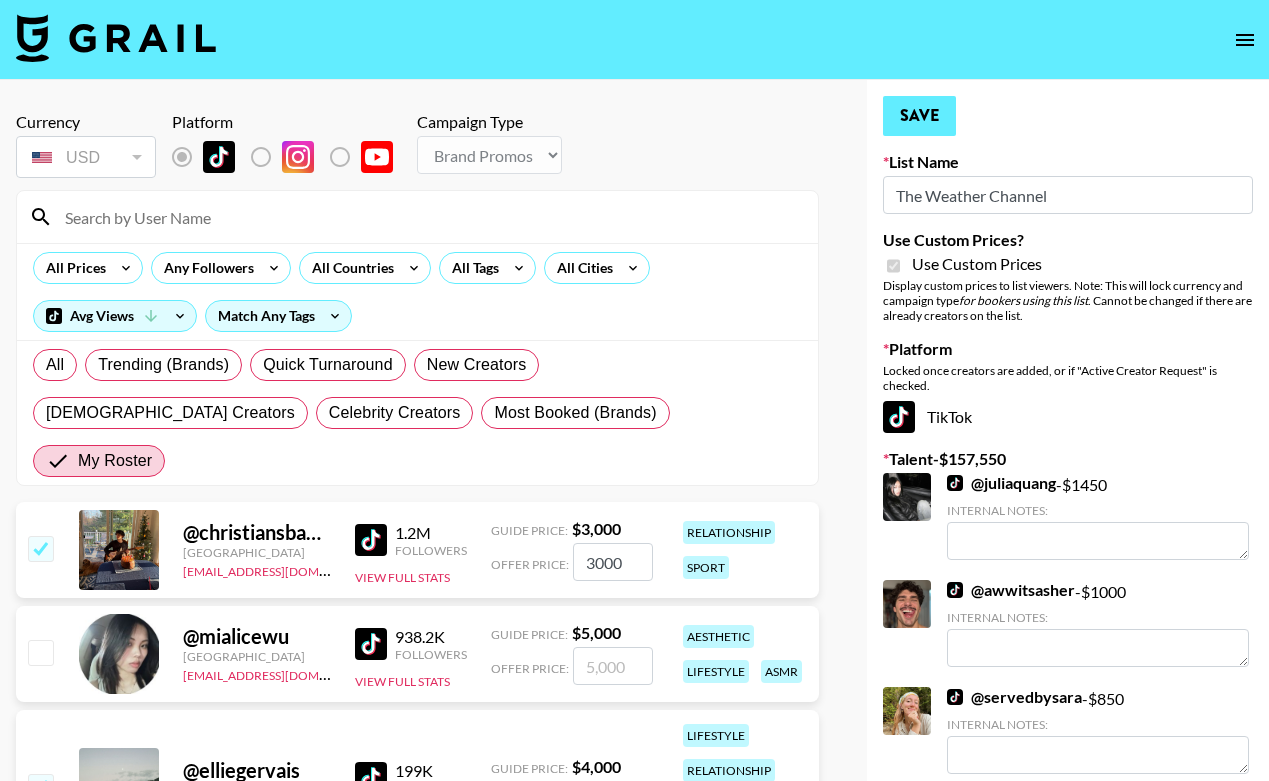 scroll, scrollTop: 0, scrollLeft: 0, axis: both 